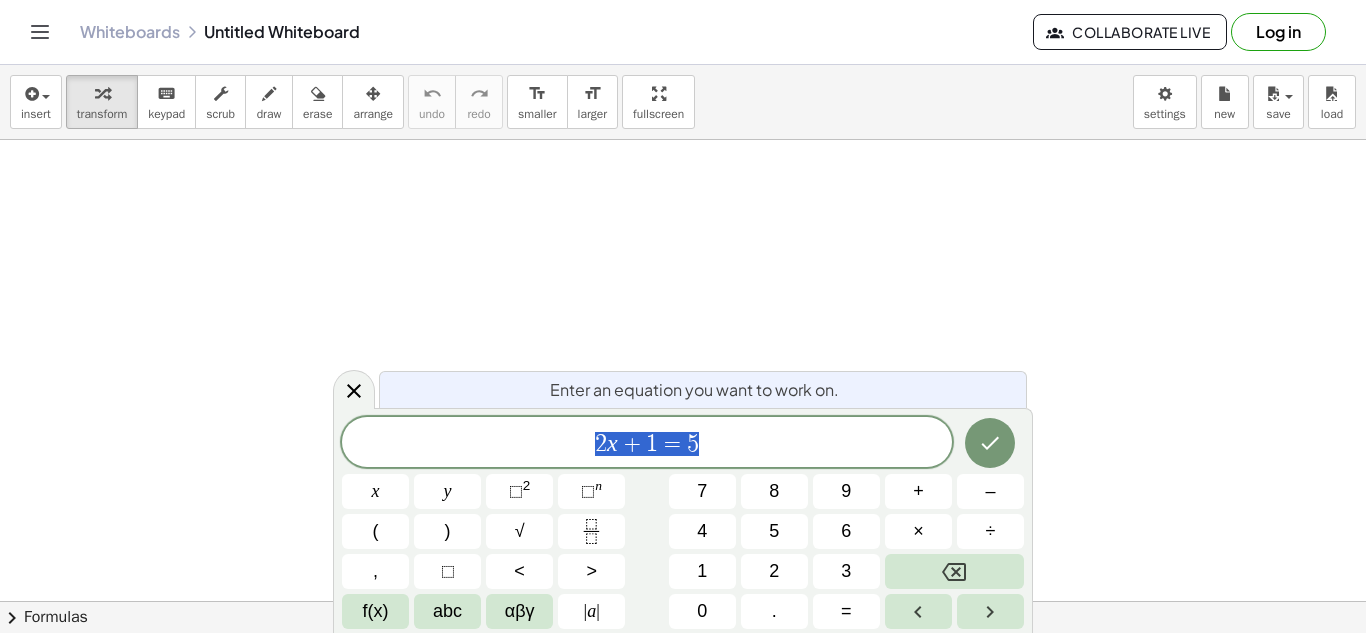 scroll, scrollTop: 0, scrollLeft: 0, axis: both 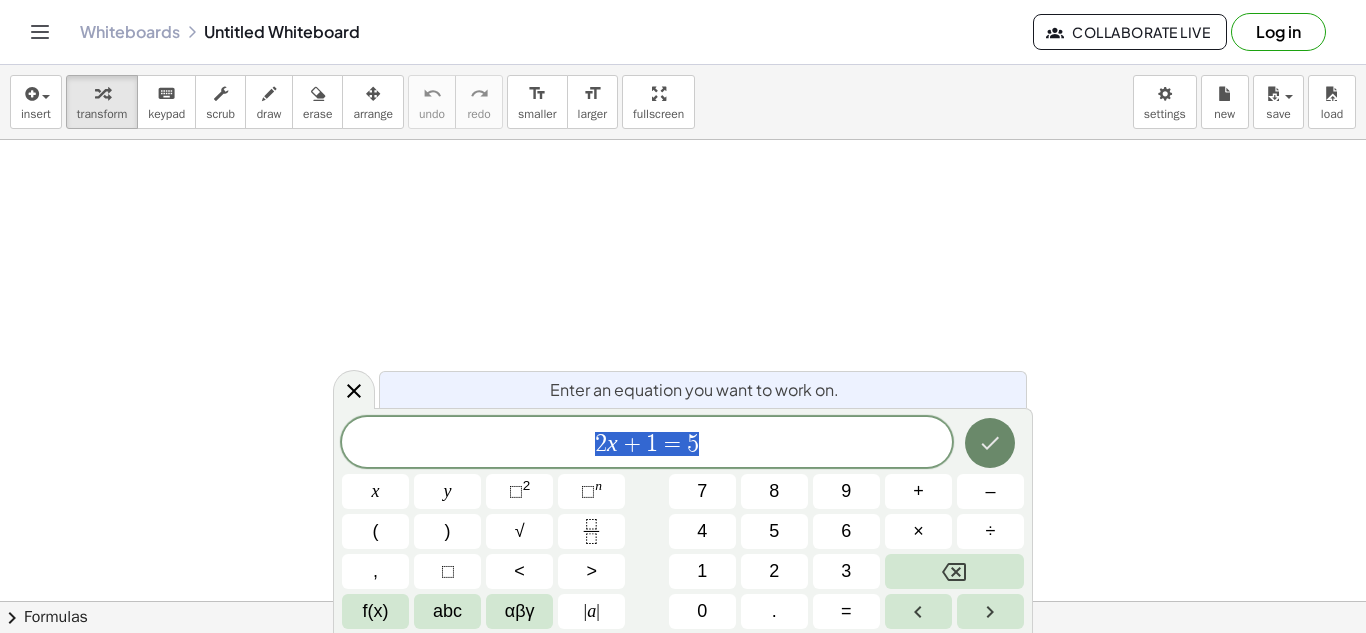 click at bounding box center [990, 443] 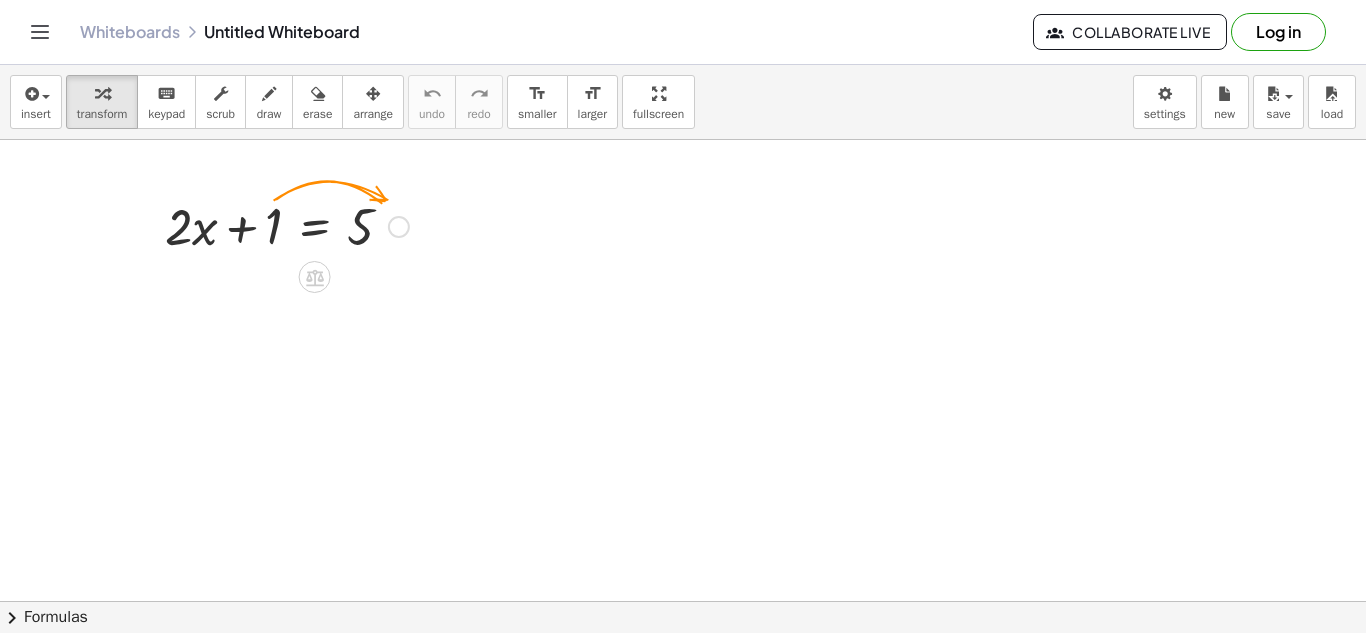 click at bounding box center [399, 227] 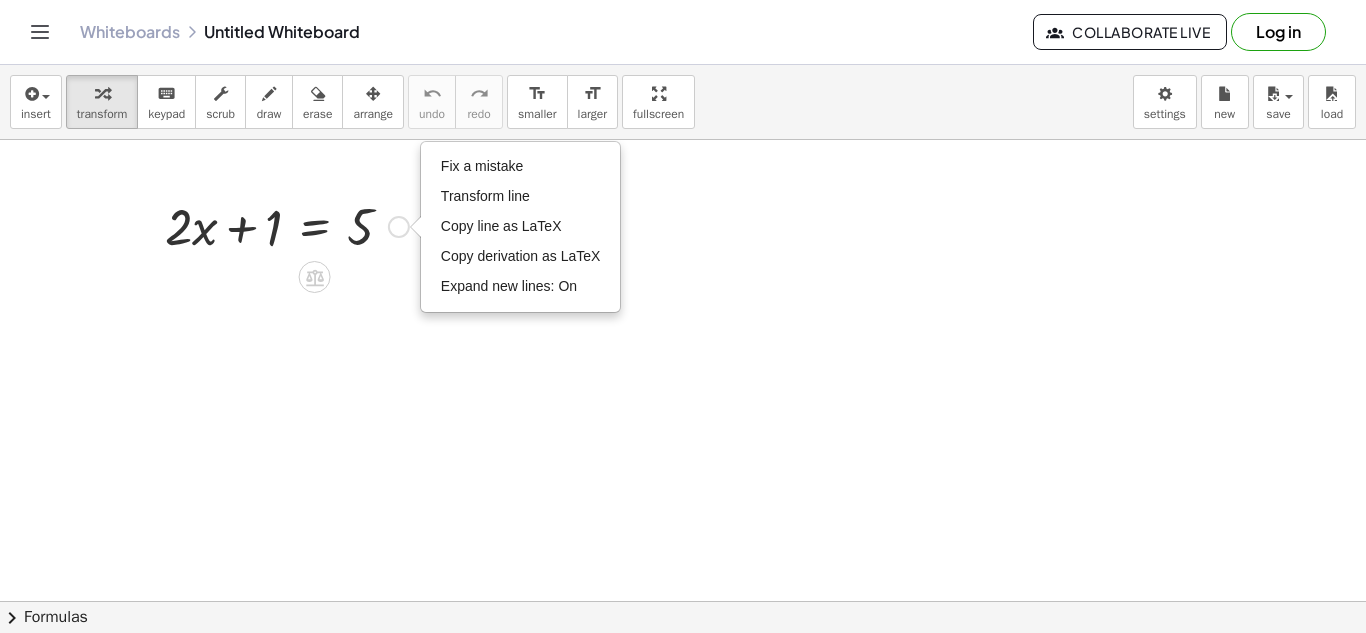 click on "Fix a mistake Transform line Copy line as LaTeX Copy derivation as LaTeX Expand new lines: On" at bounding box center [399, 227] 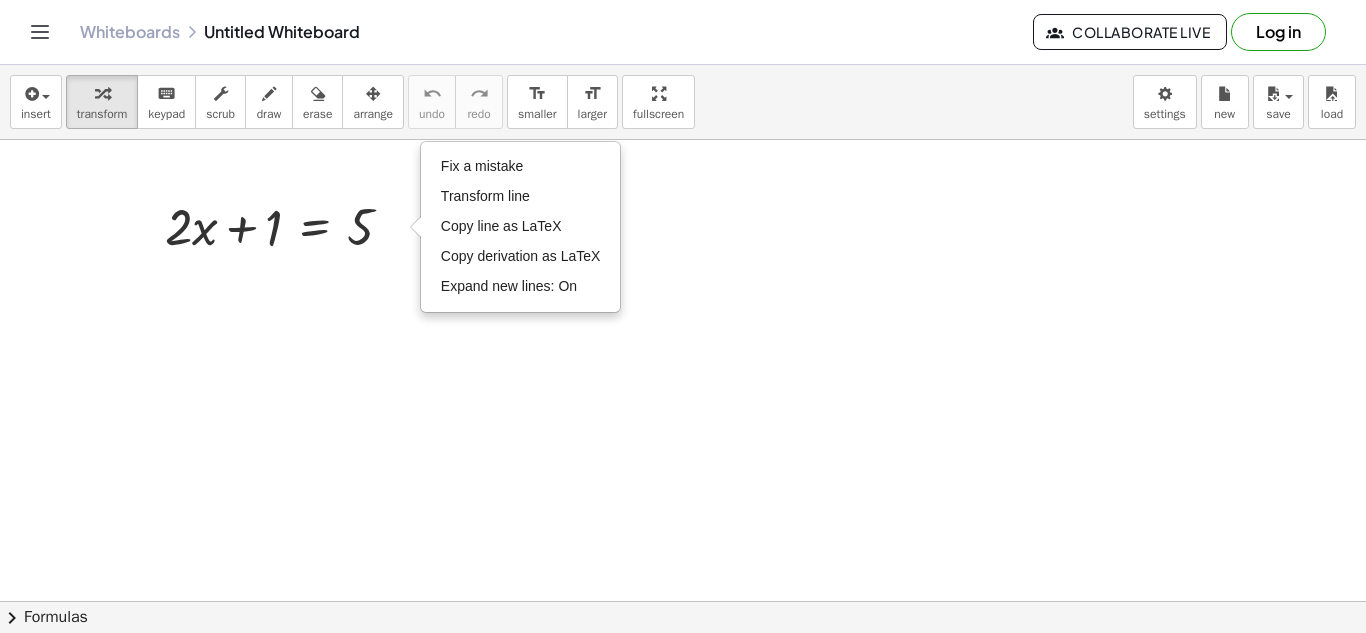click at bounding box center (683, 666) 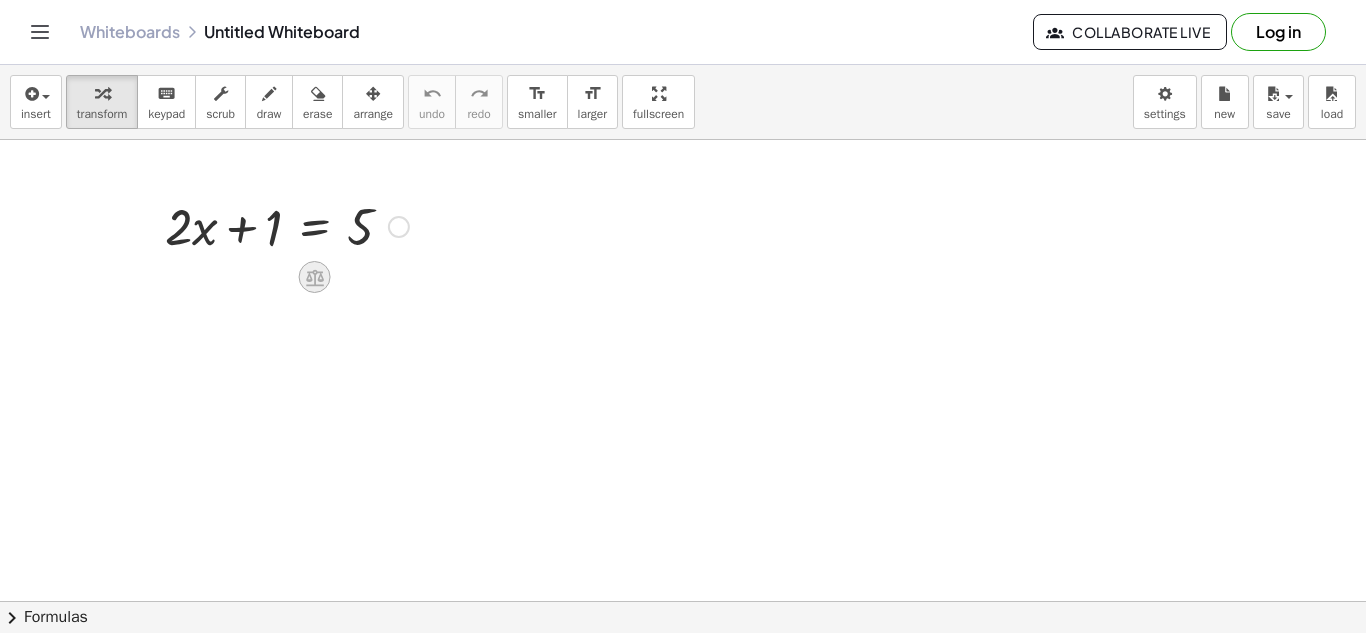 click 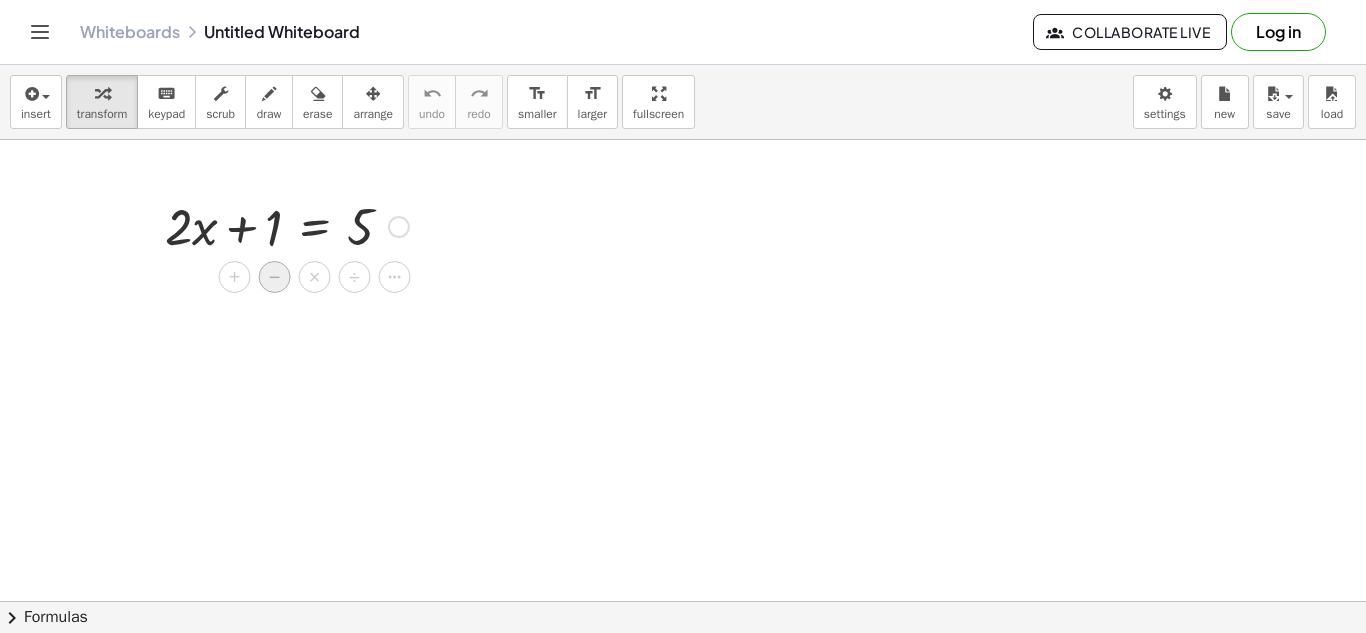 click on "−" at bounding box center (275, 277) 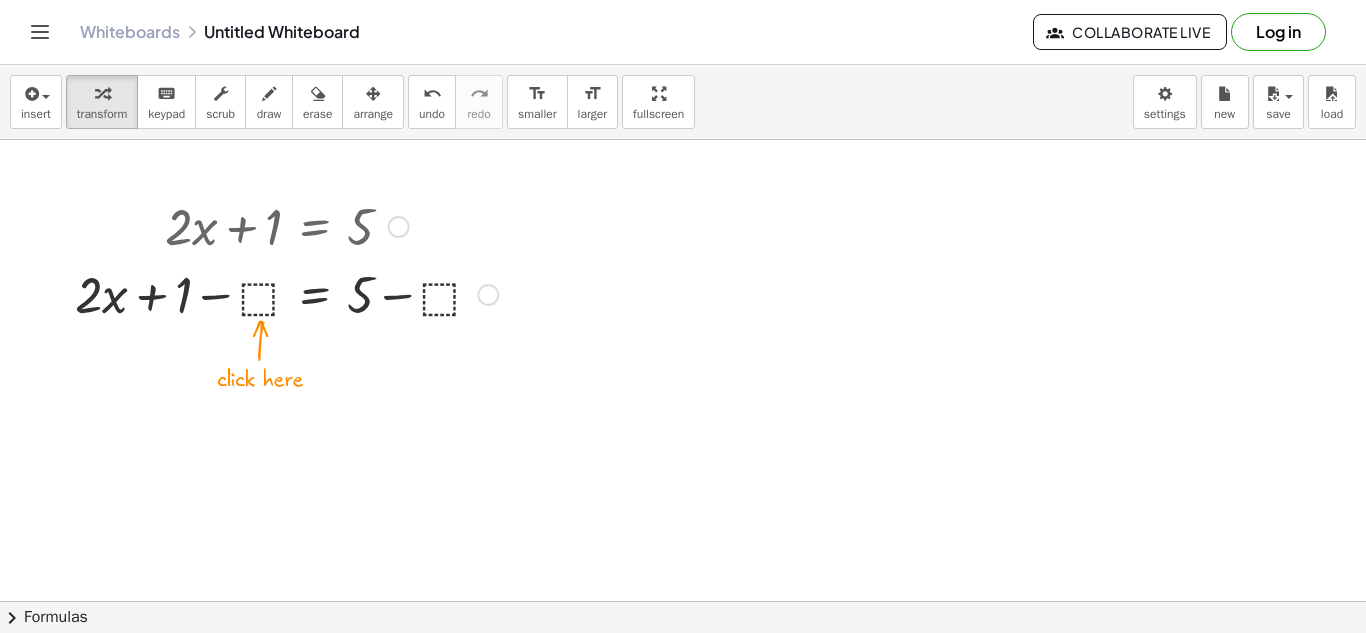 click at bounding box center (286, 293) 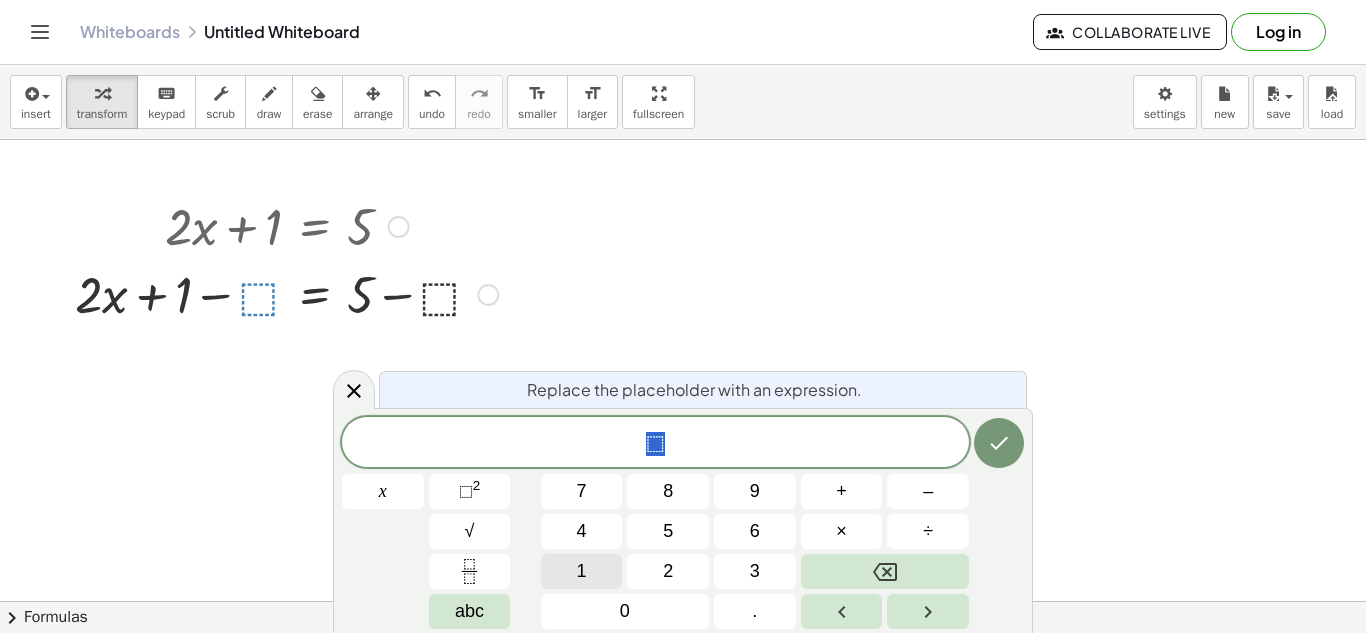 click on "1" at bounding box center (582, 571) 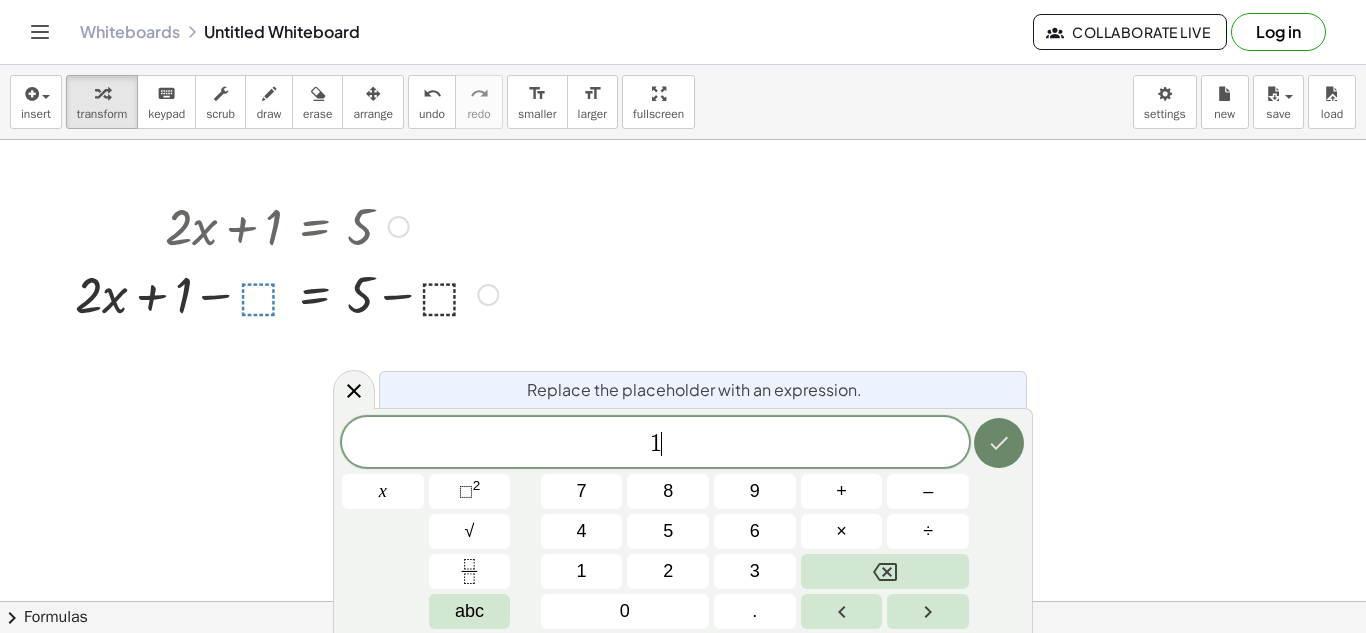 click 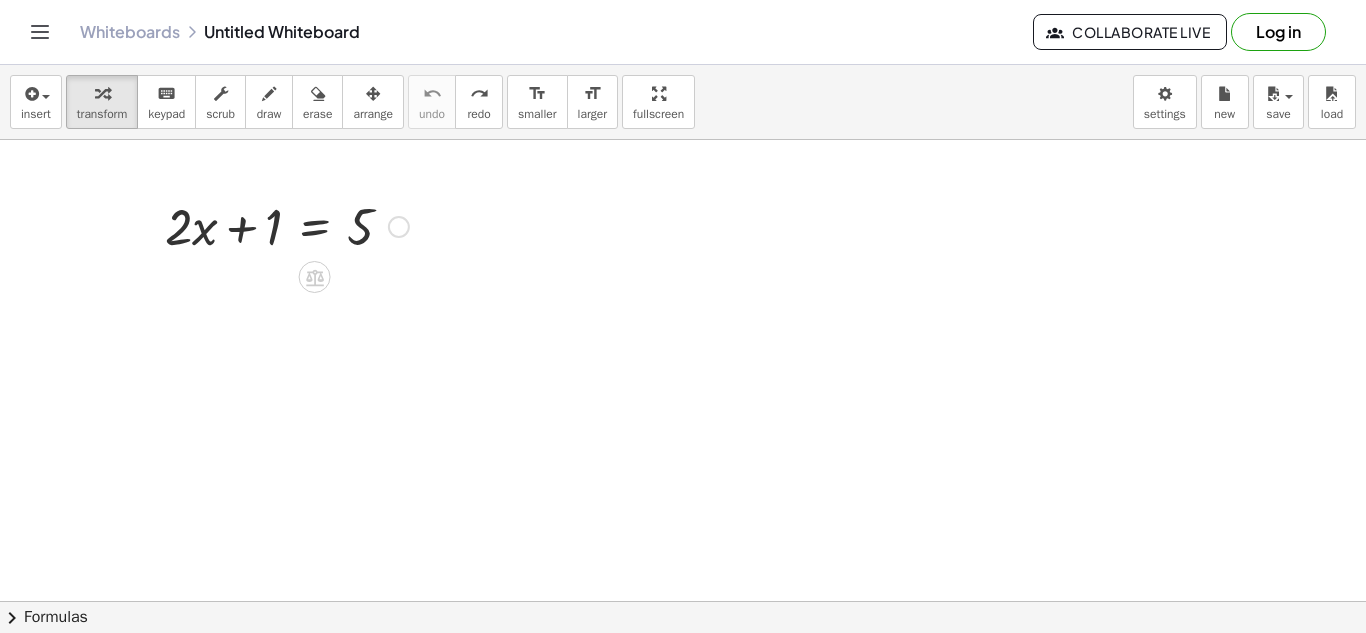 click at bounding box center [399, 227] 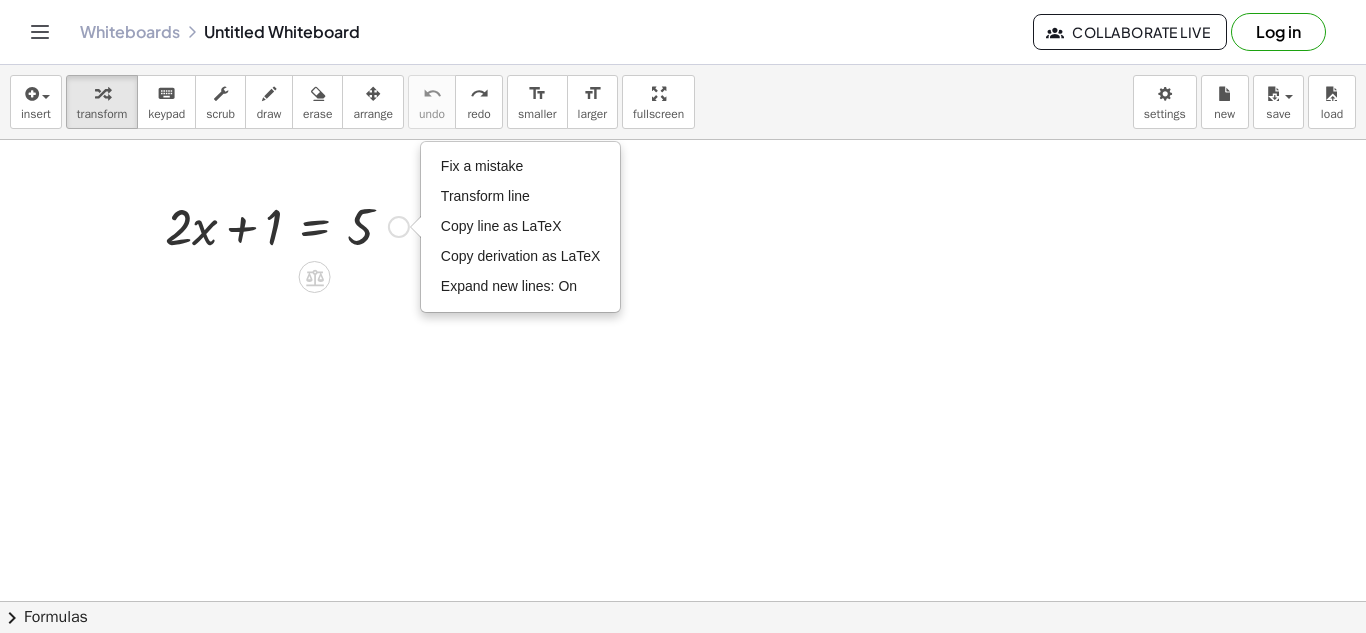 click at bounding box center (287, 225) 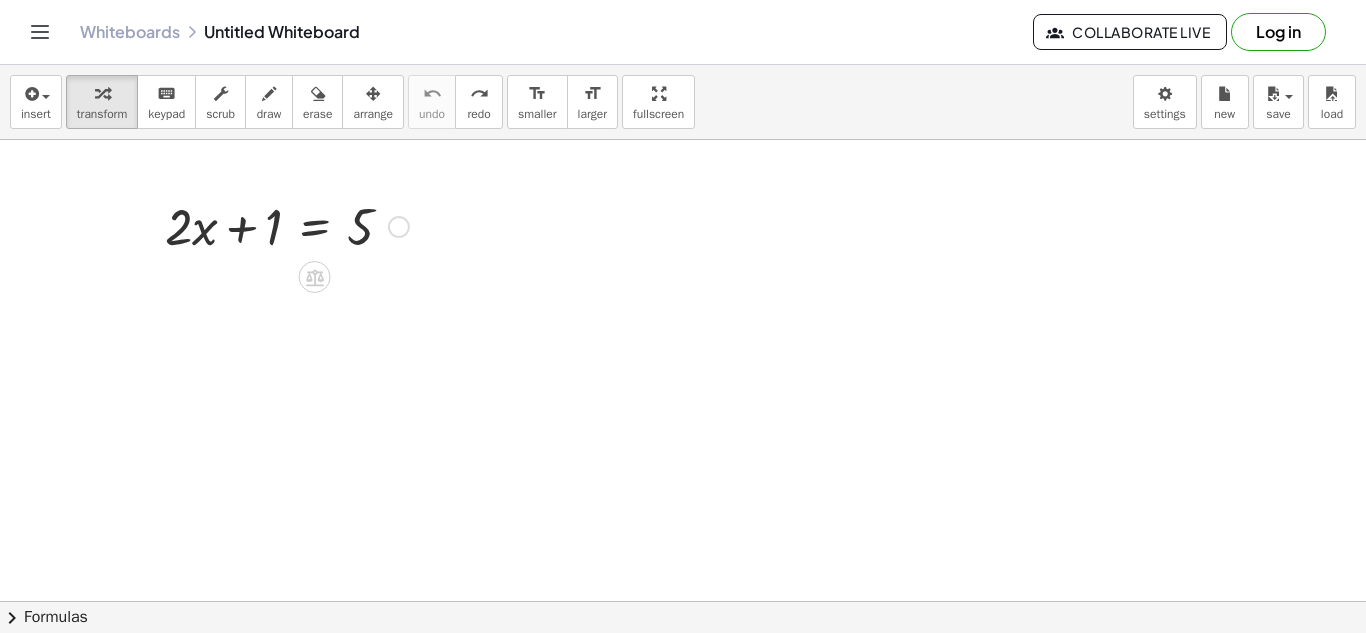click at bounding box center (287, 225) 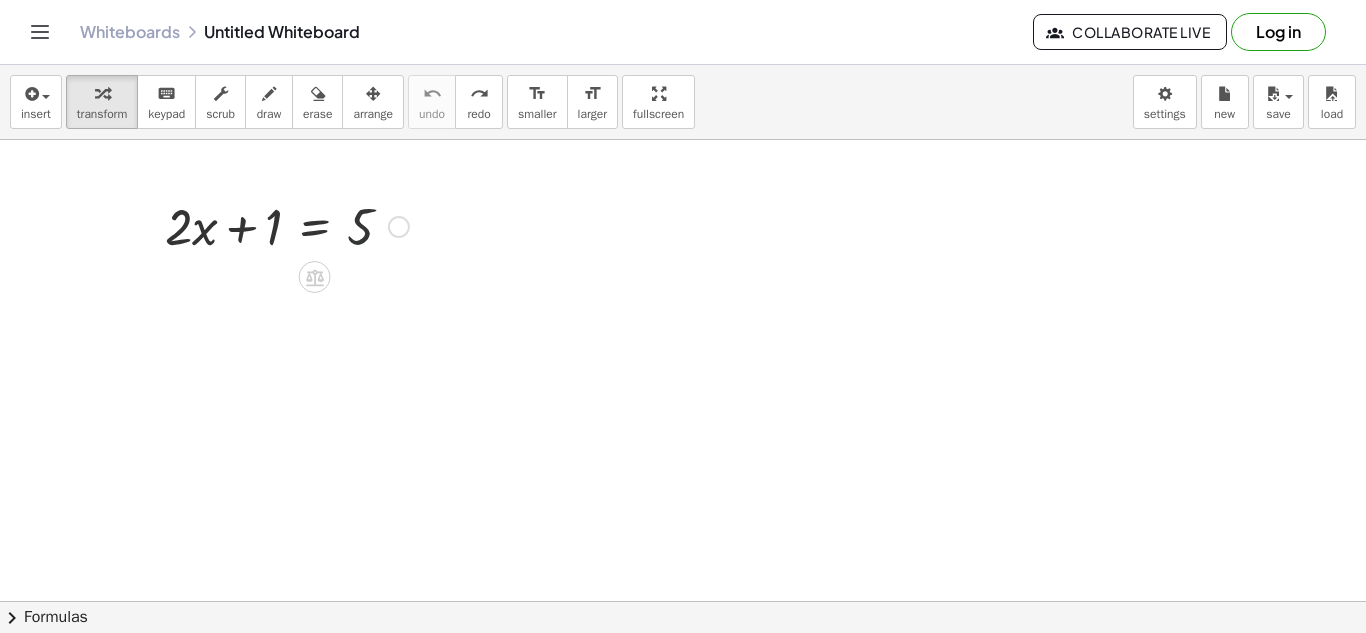 click at bounding box center [287, 225] 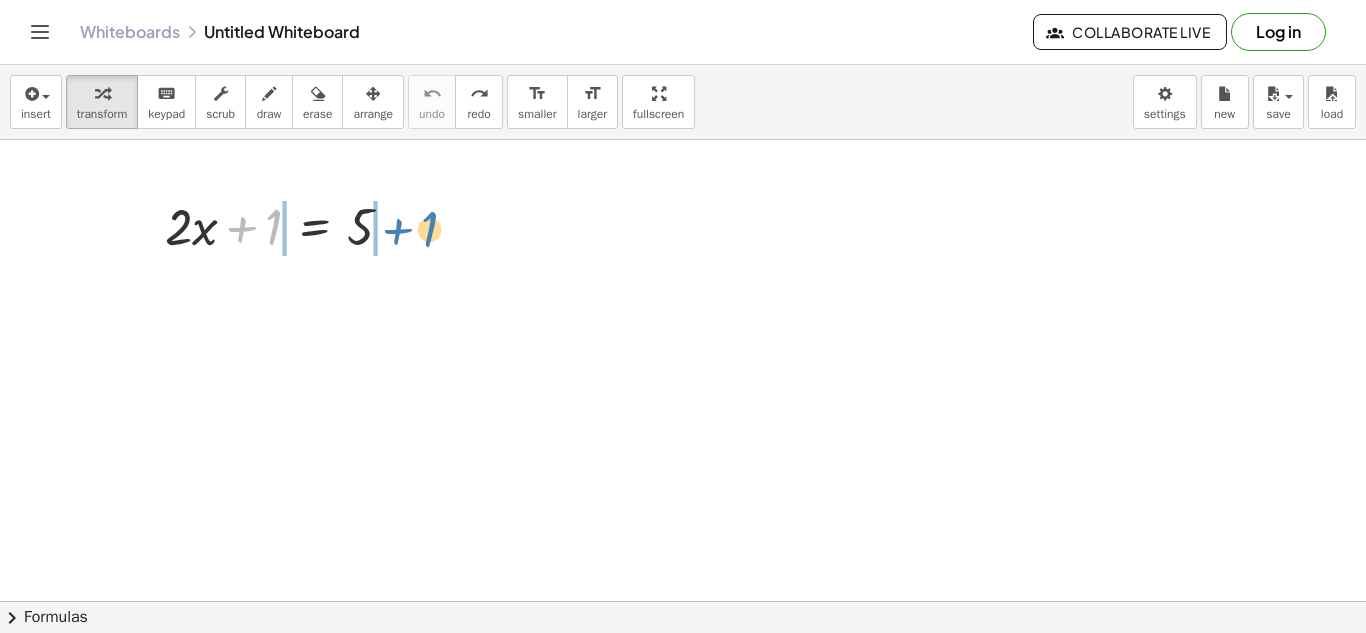 drag, startPoint x: 247, startPoint y: 227, endPoint x: 403, endPoint y: 229, distance: 156.01282 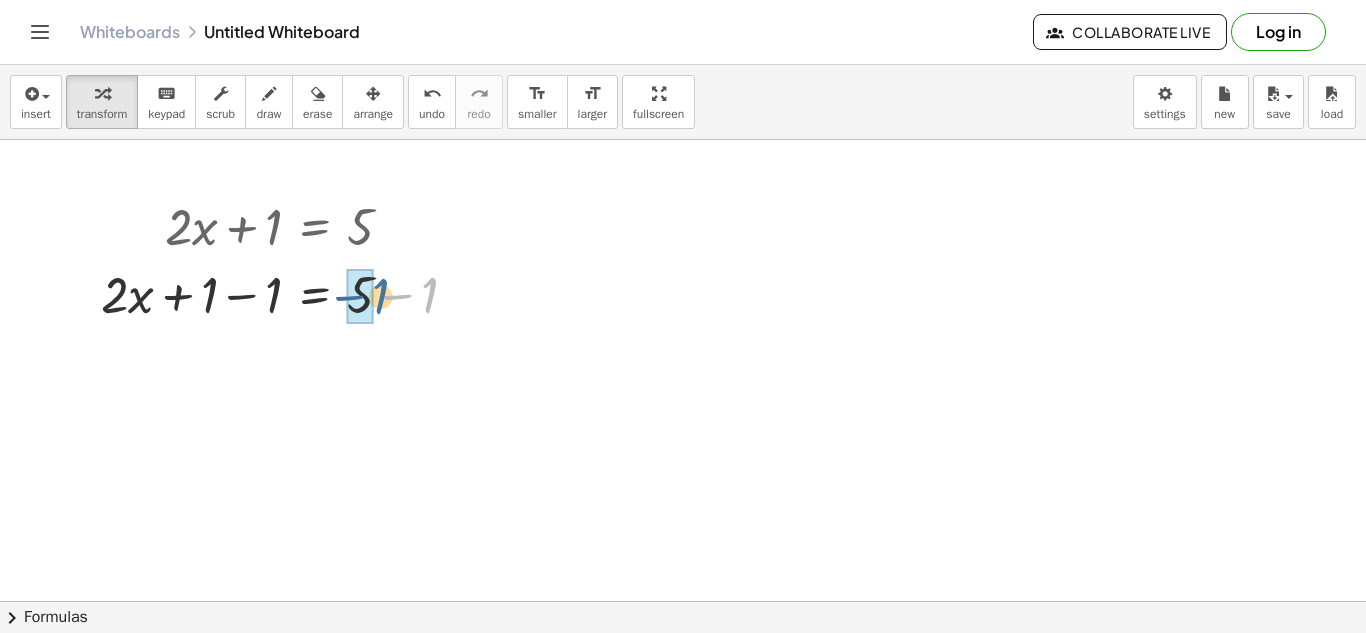 drag, startPoint x: 427, startPoint y: 303, endPoint x: 369, endPoint y: 304, distance: 58.00862 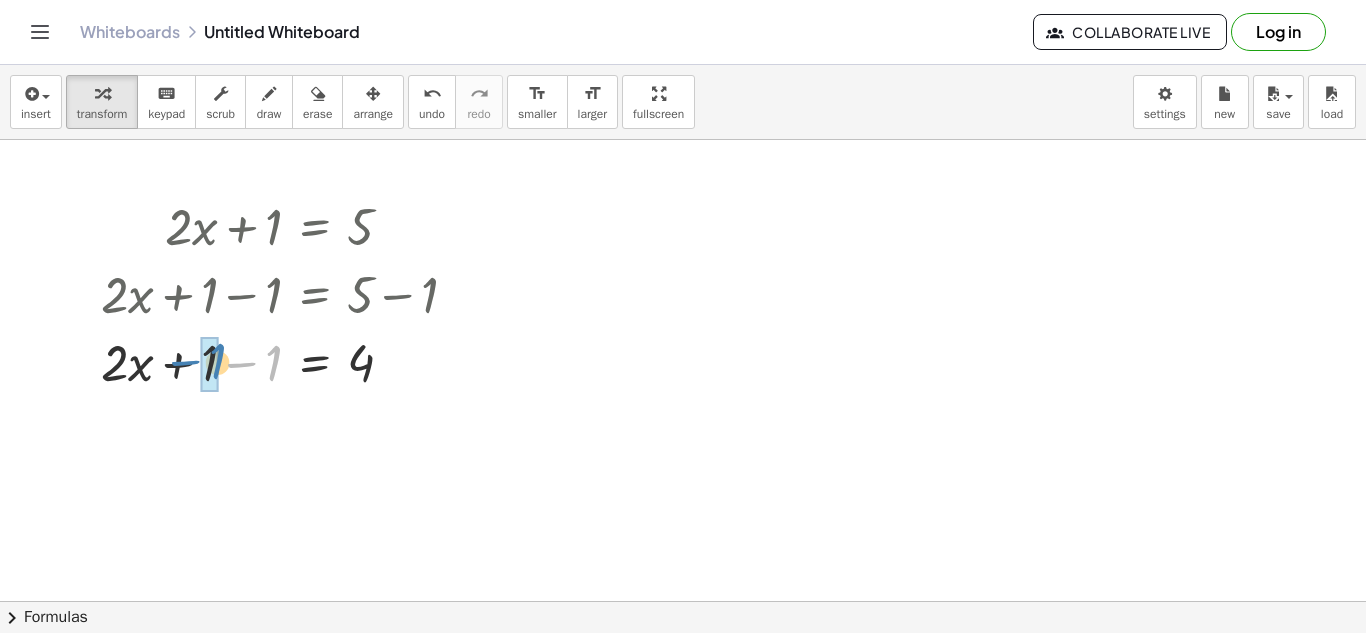 drag, startPoint x: 272, startPoint y: 373, endPoint x: 212, endPoint y: 370, distance: 60.074955 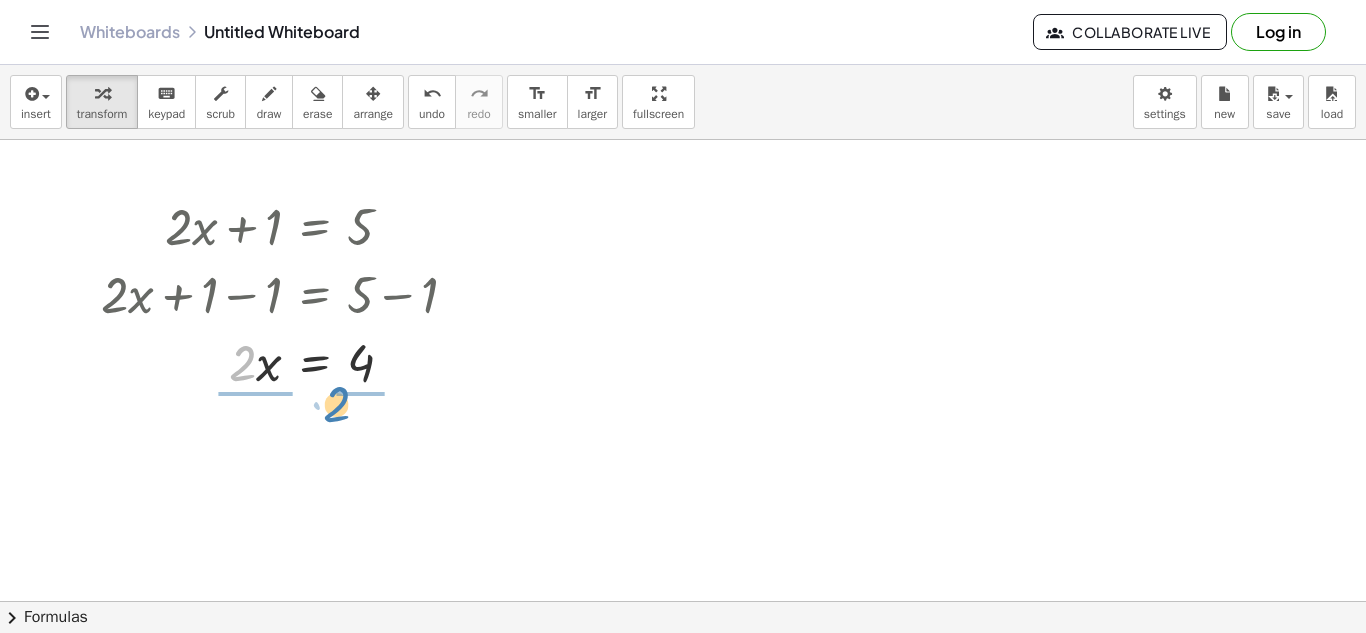 drag, startPoint x: 243, startPoint y: 368, endPoint x: 347, endPoint y: 408, distance: 111.42711 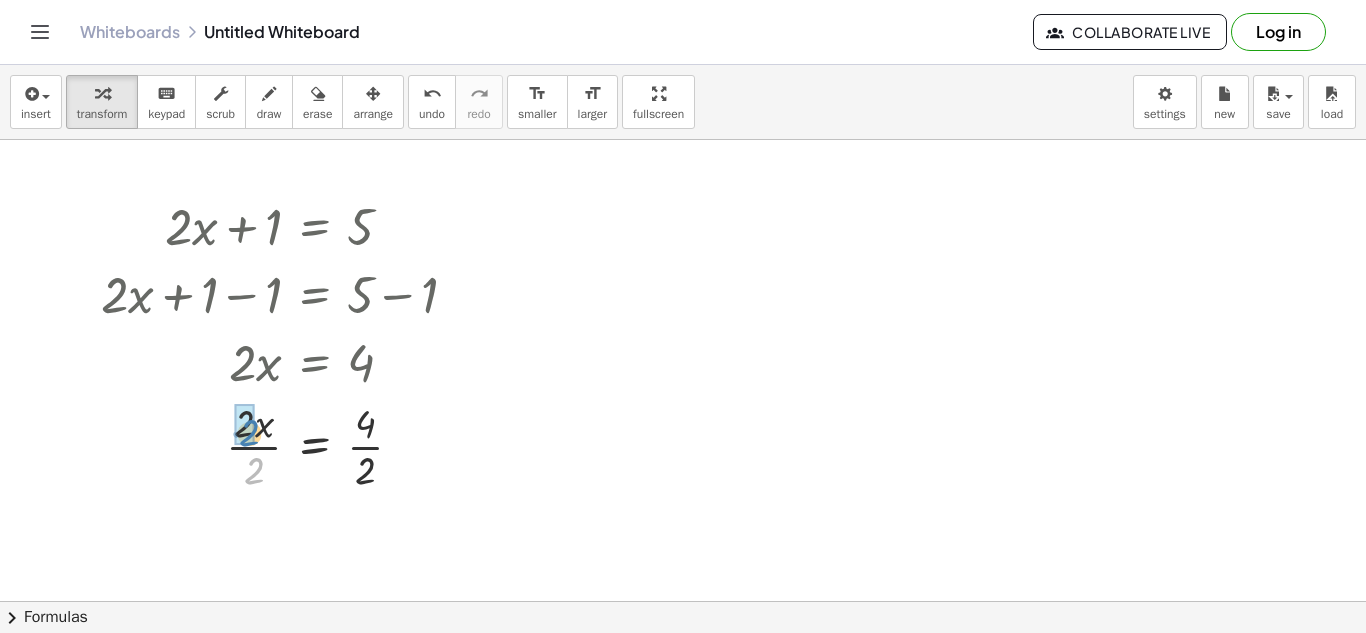 drag, startPoint x: 252, startPoint y: 480, endPoint x: 247, endPoint y: 442, distance: 38.327538 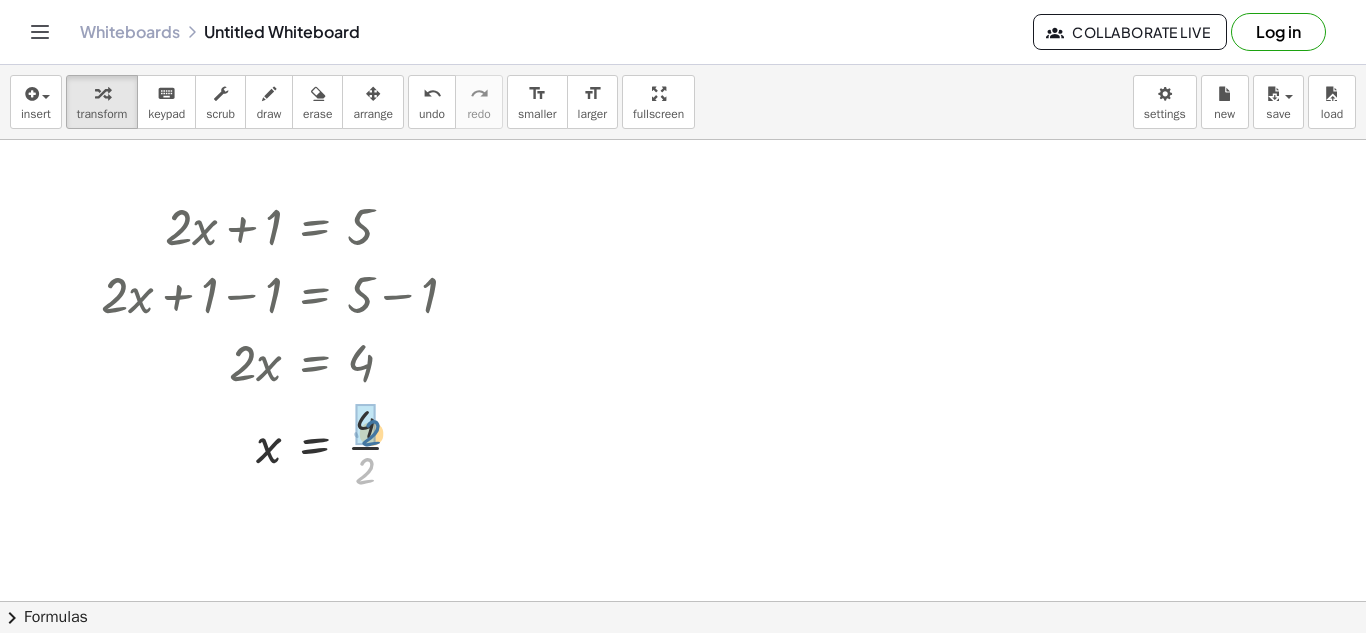 drag, startPoint x: 367, startPoint y: 472, endPoint x: 373, endPoint y: 432, distance: 40.4475 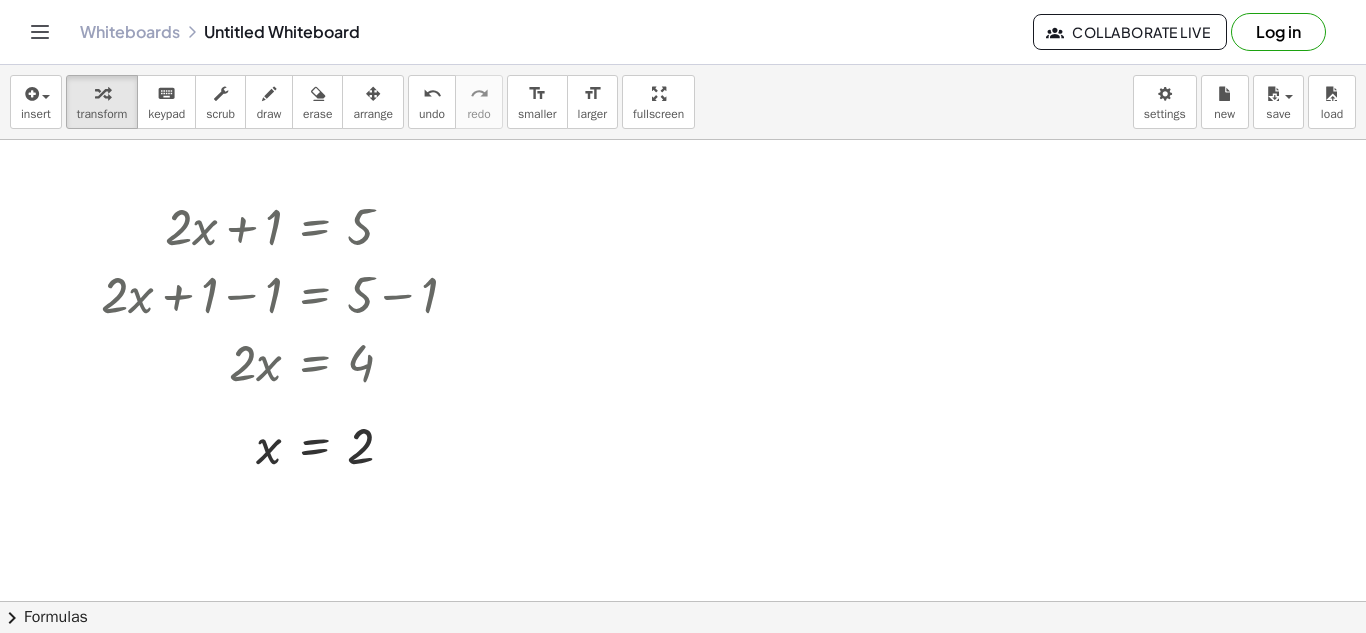 click at bounding box center [683, 666] 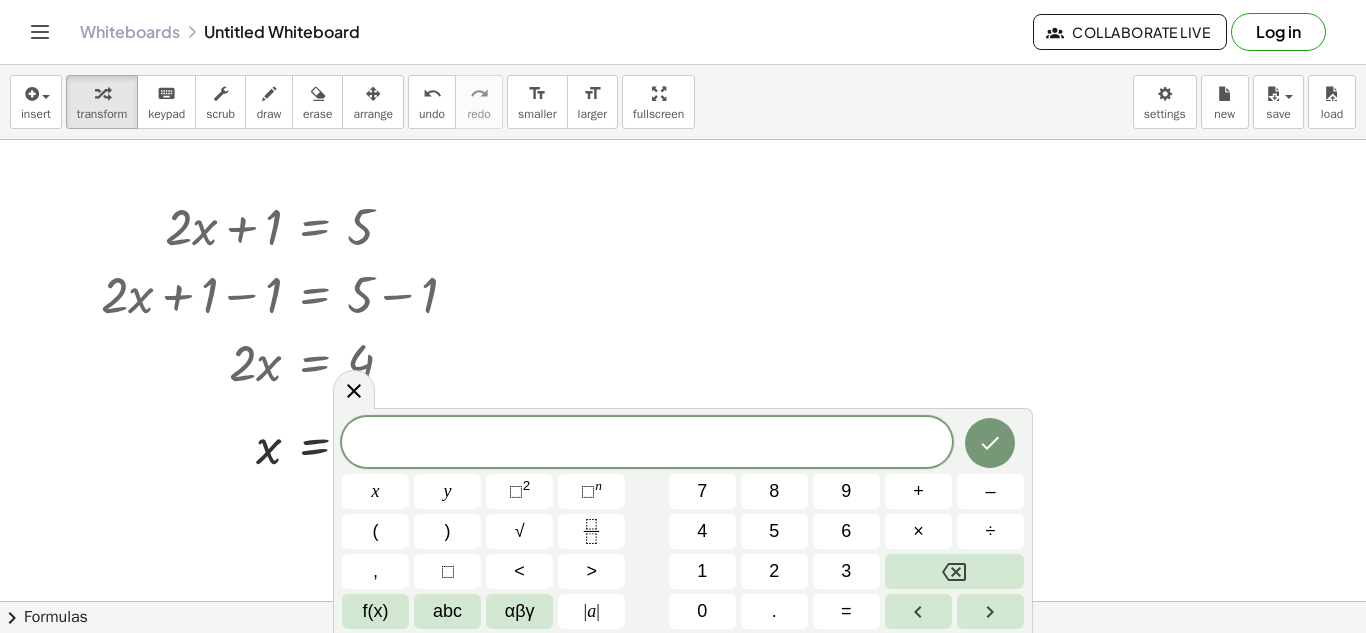 click at bounding box center [683, 666] 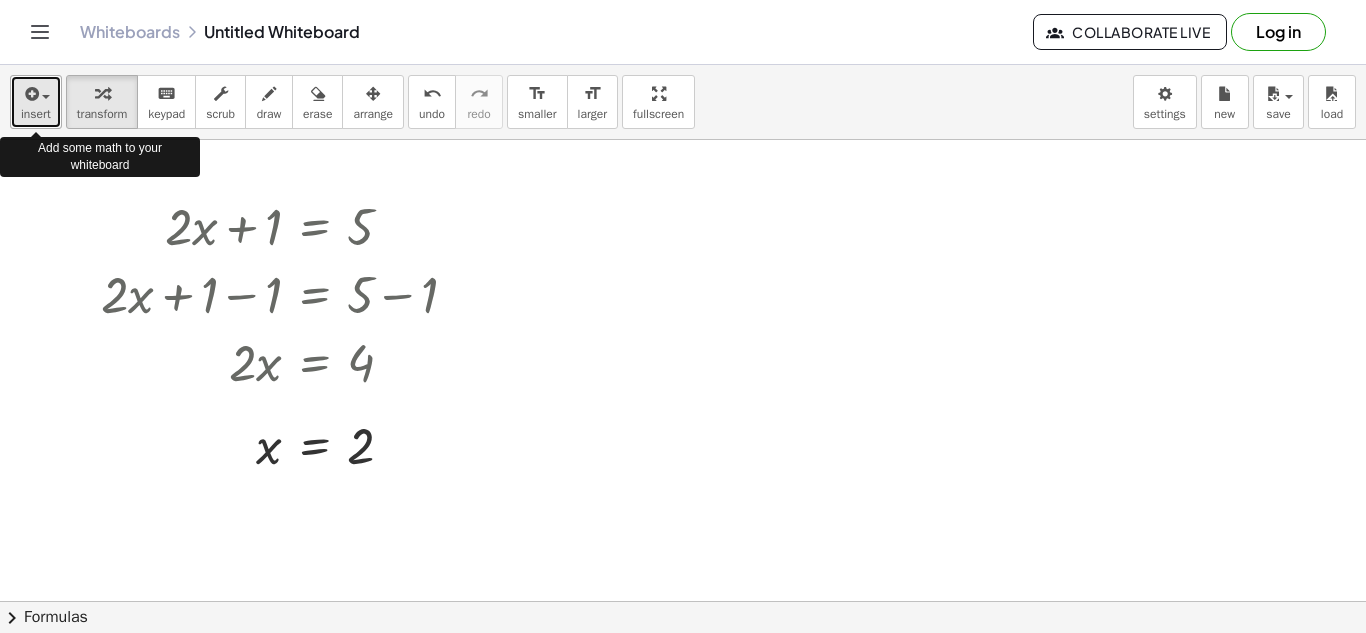 click at bounding box center [36, 93] 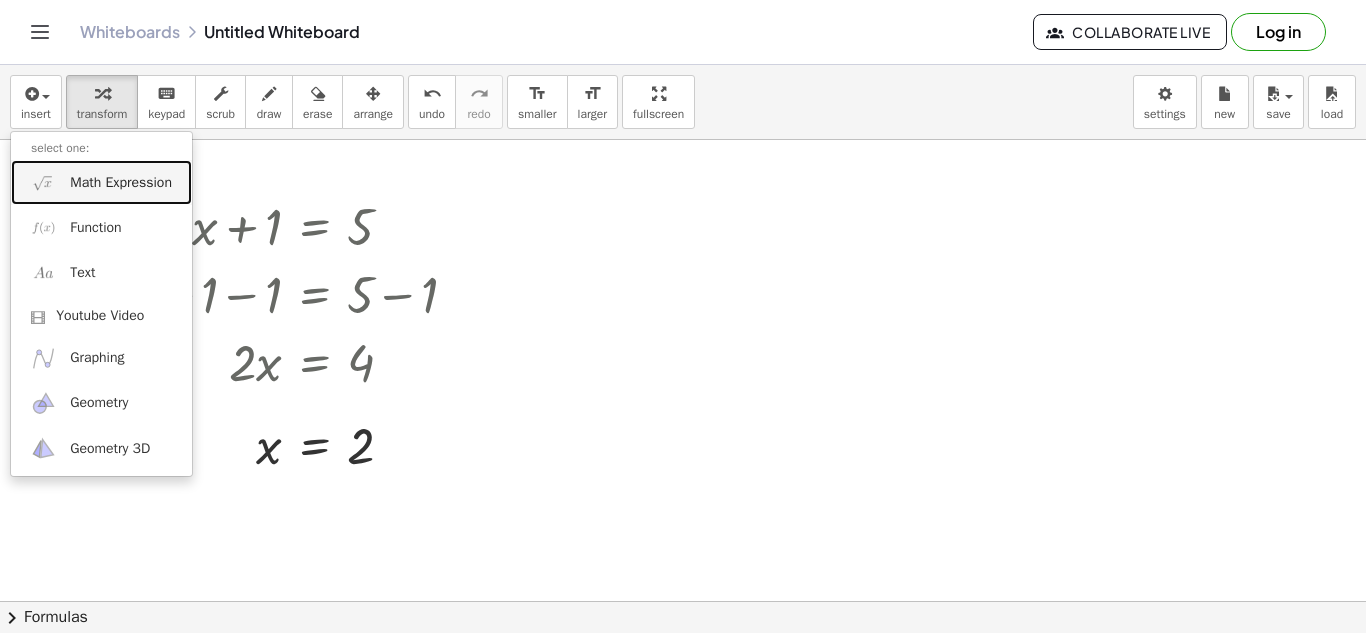 click at bounding box center (43, 182) 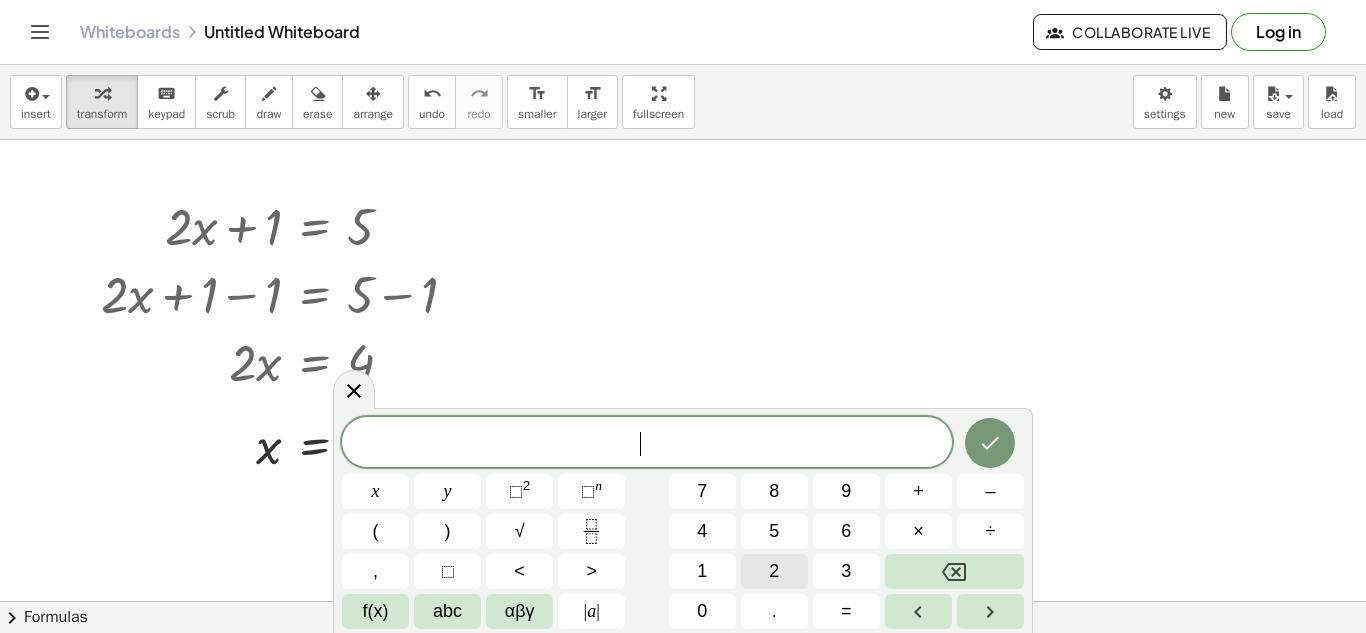 click on "2" at bounding box center [774, 571] 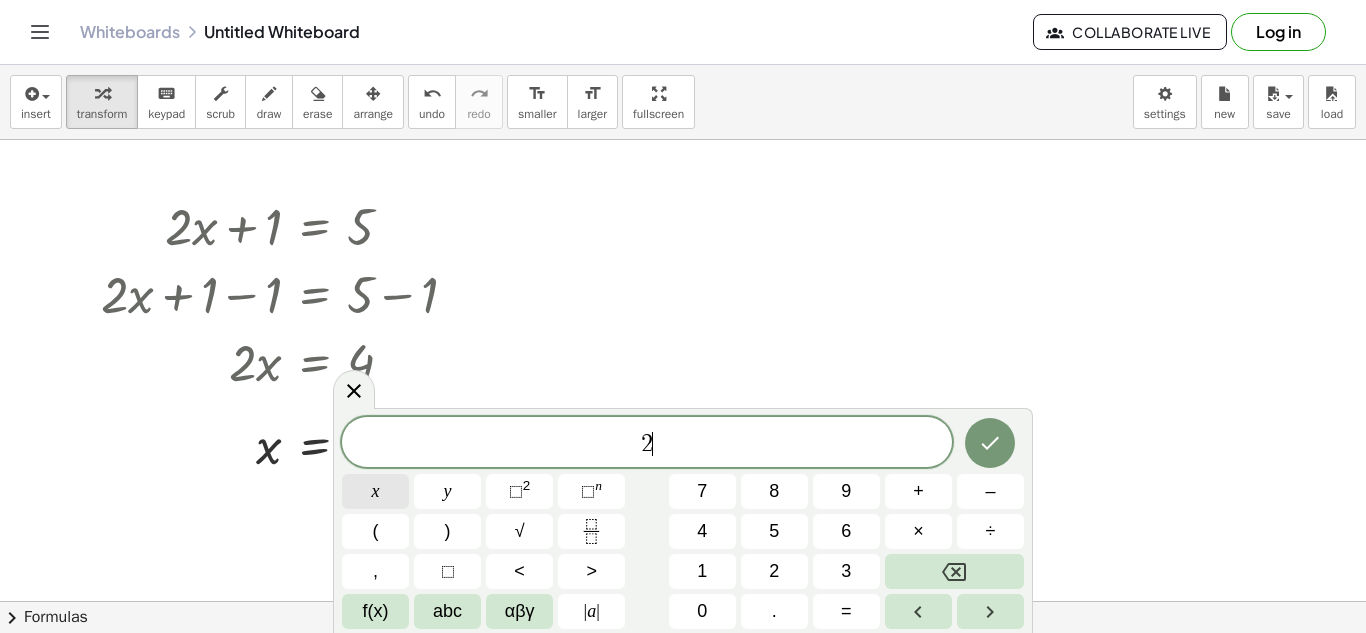 click on "x" at bounding box center (375, 491) 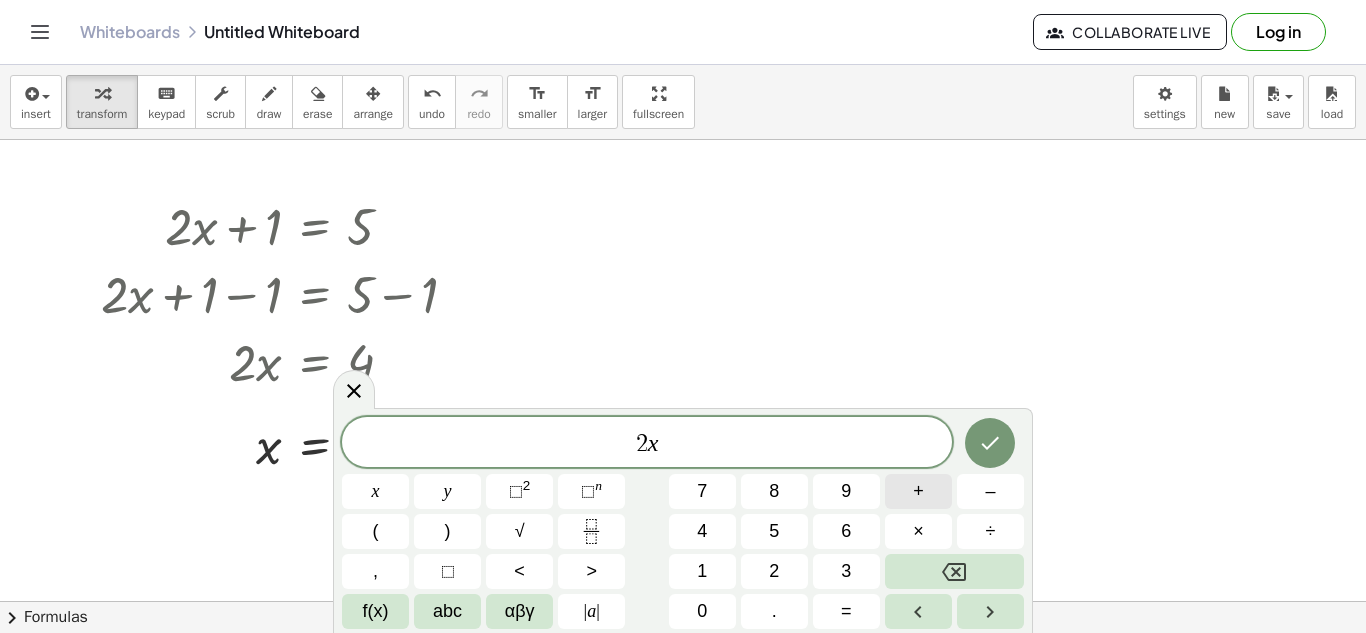 click on "+" at bounding box center [918, 491] 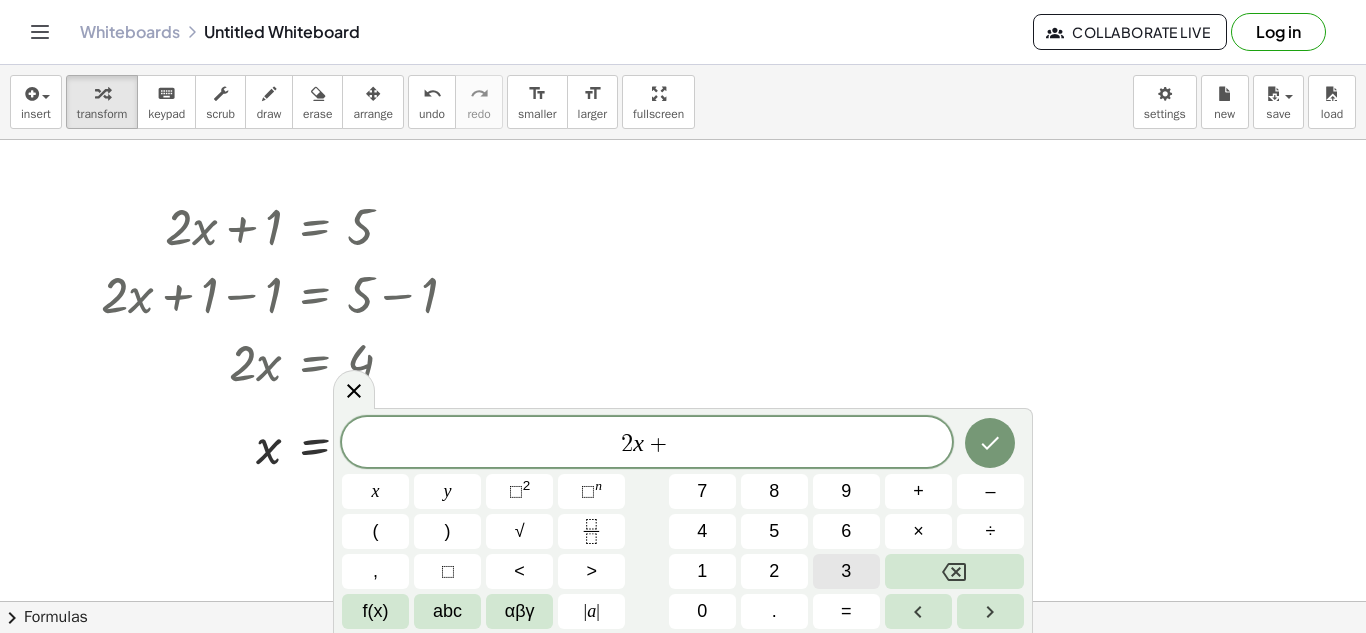 click on "3" at bounding box center (846, 571) 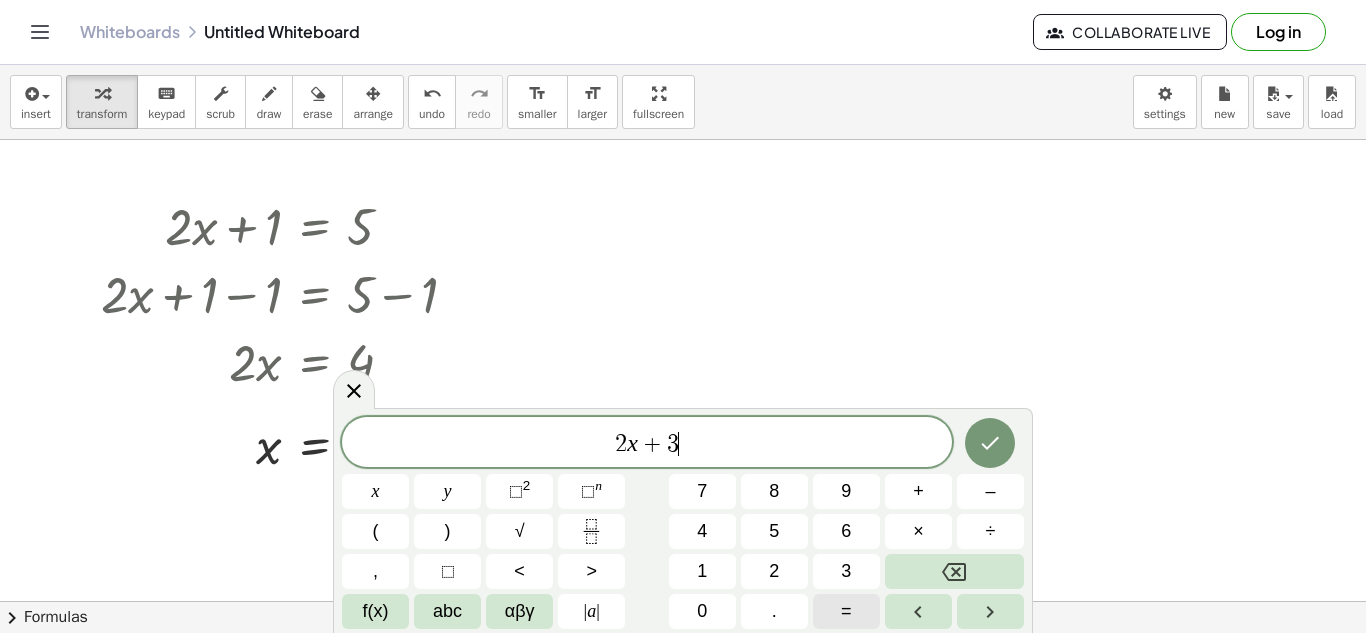 click on "=" at bounding box center (846, 611) 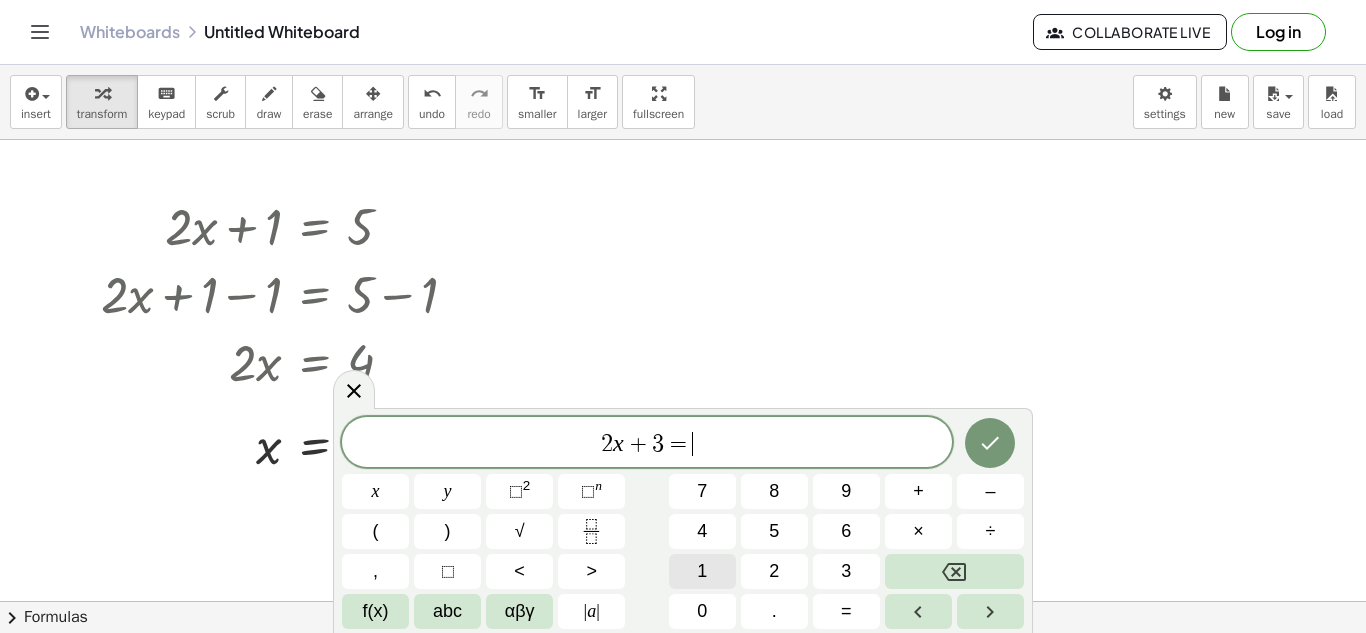 click on "1" at bounding box center [702, 571] 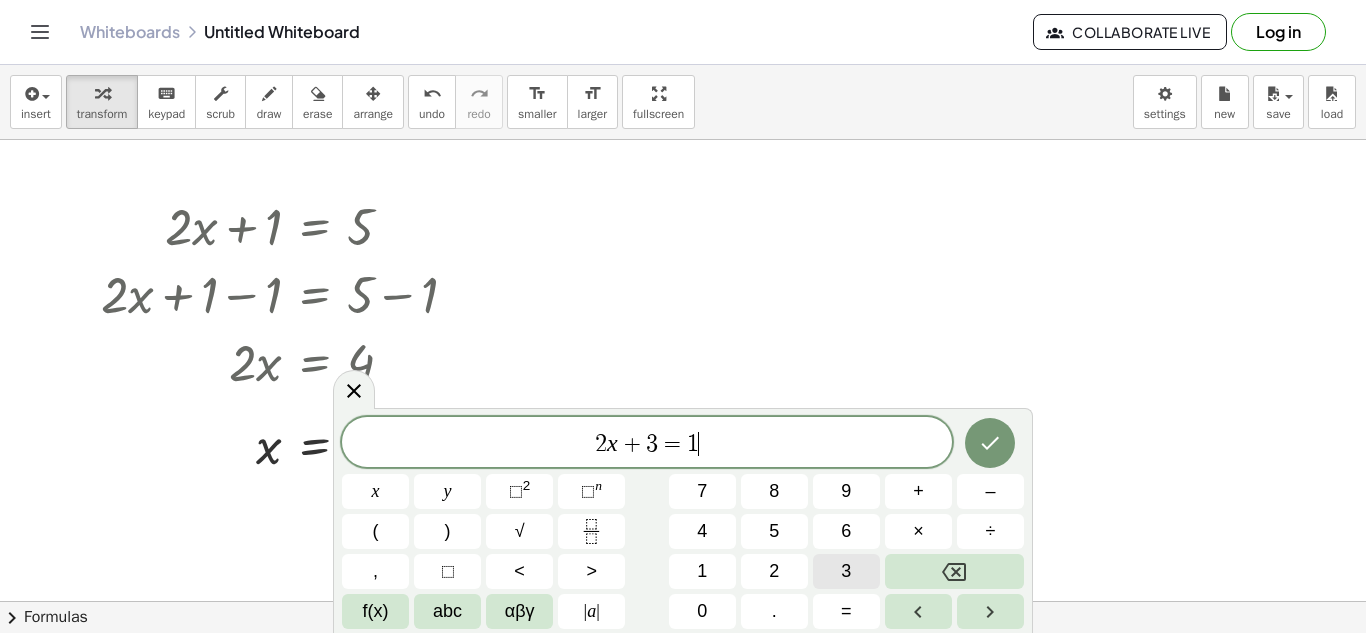 click on "3" at bounding box center [846, 571] 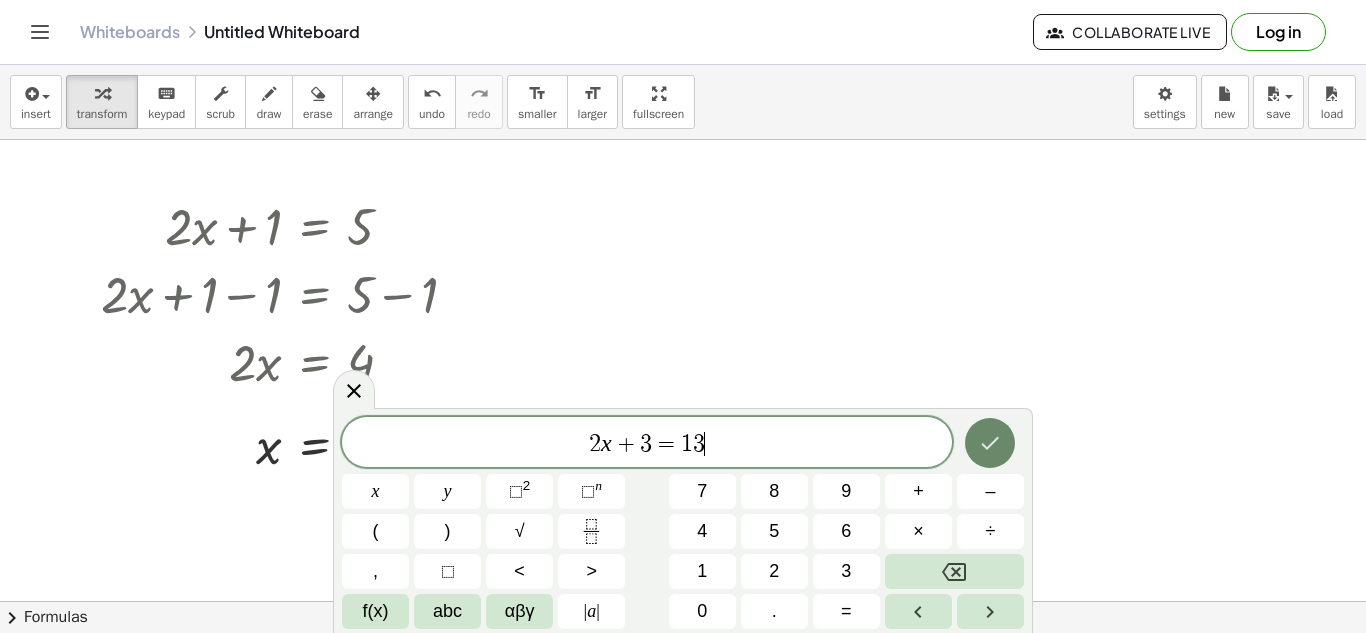 click 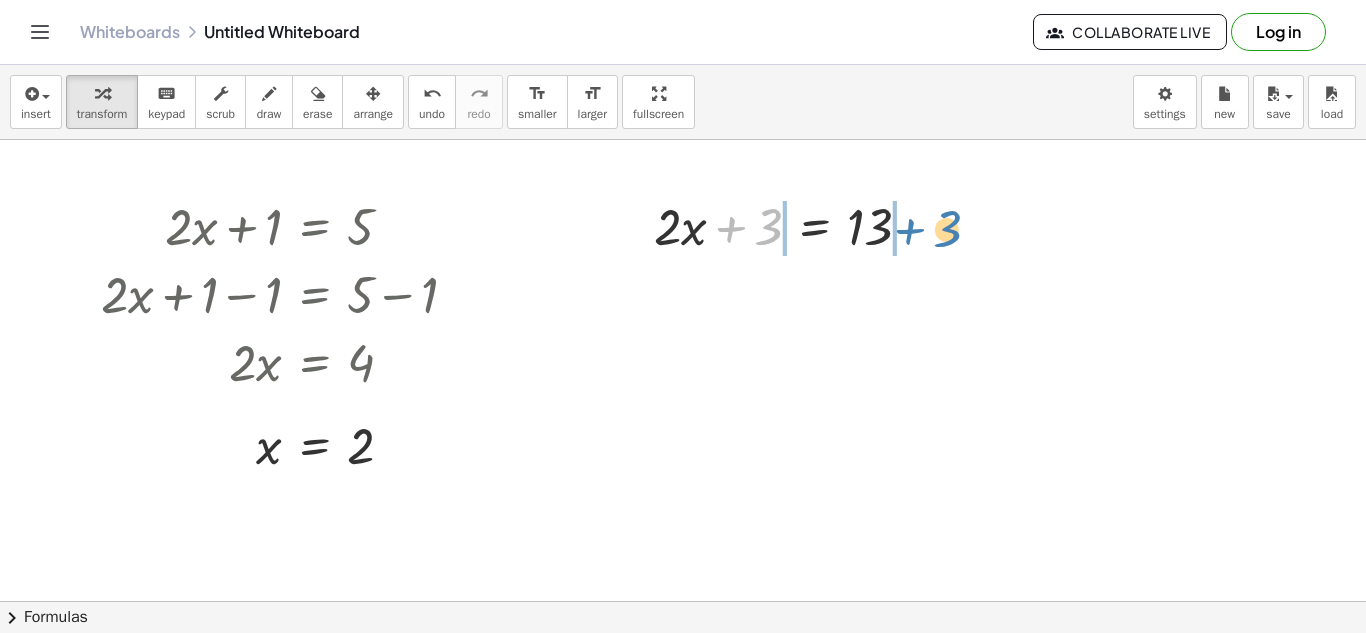 drag, startPoint x: 767, startPoint y: 230, endPoint x: 946, endPoint y: 232, distance: 179.01117 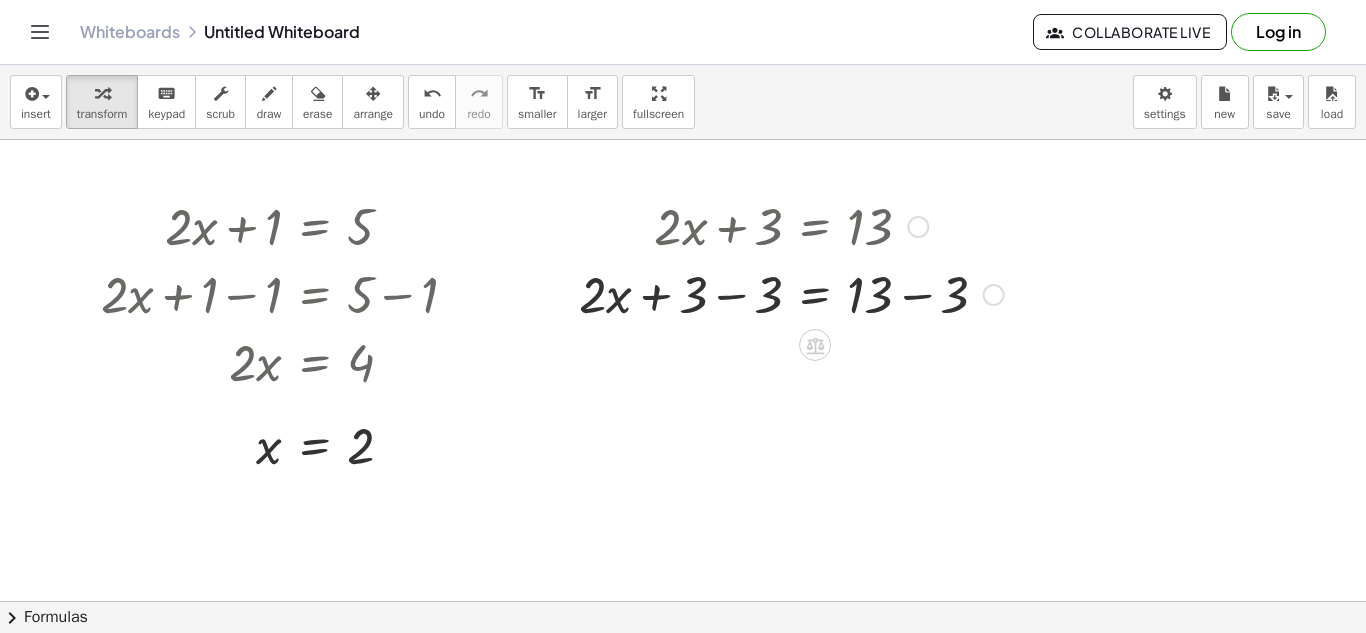 click at bounding box center [791, 293] 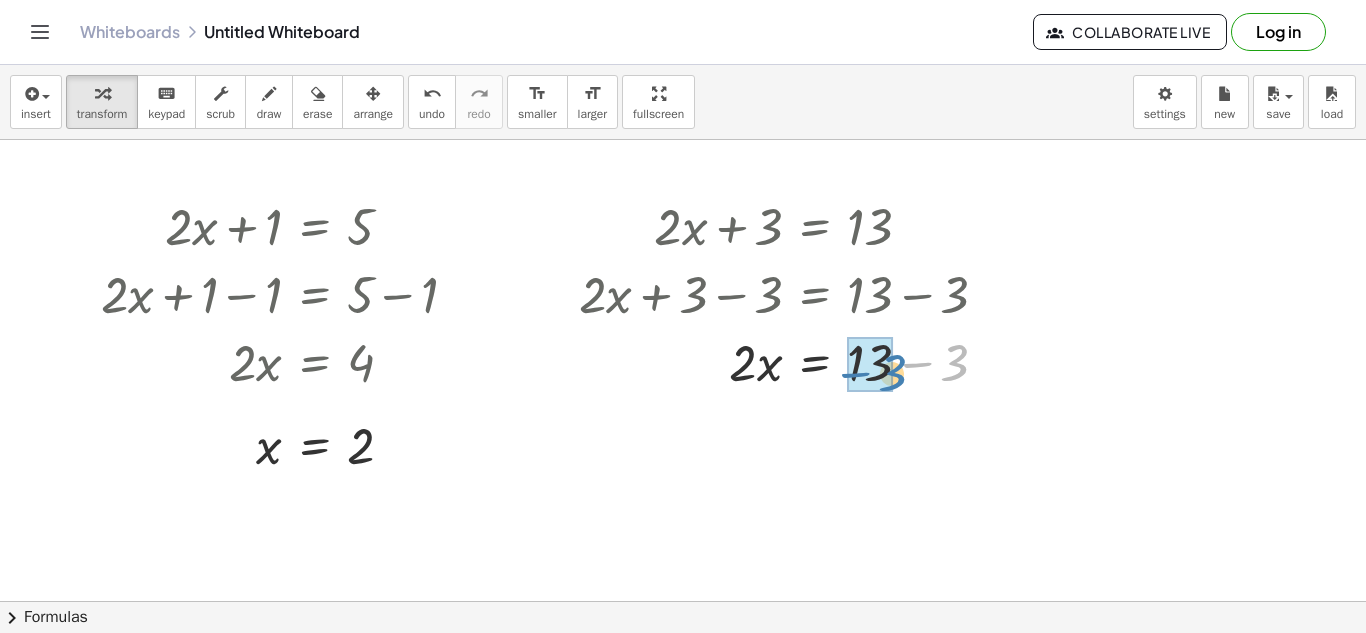 drag, startPoint x: 962, startPoint y: 356, endPoint x: 890, endPoint y: 362, distance: 72.249565 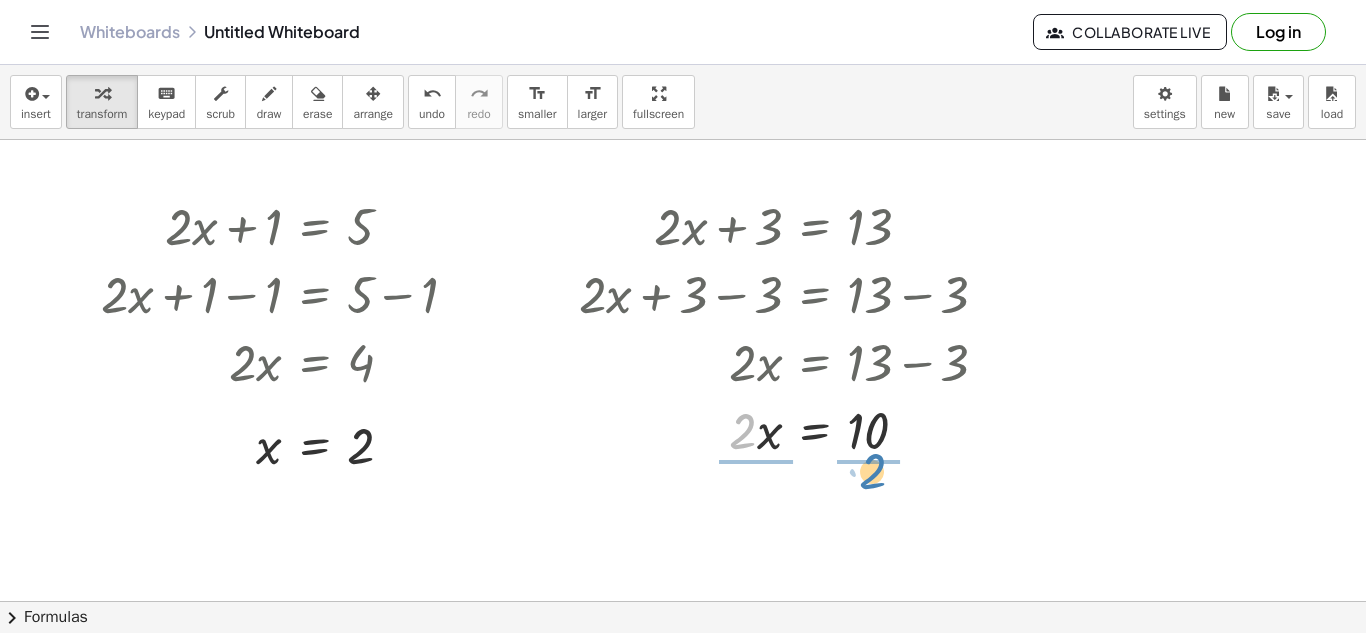 drag, startPoint x: 739, startPoint y: 442, endPoint x: 868, endPoint y: 482, distance: 135.05925 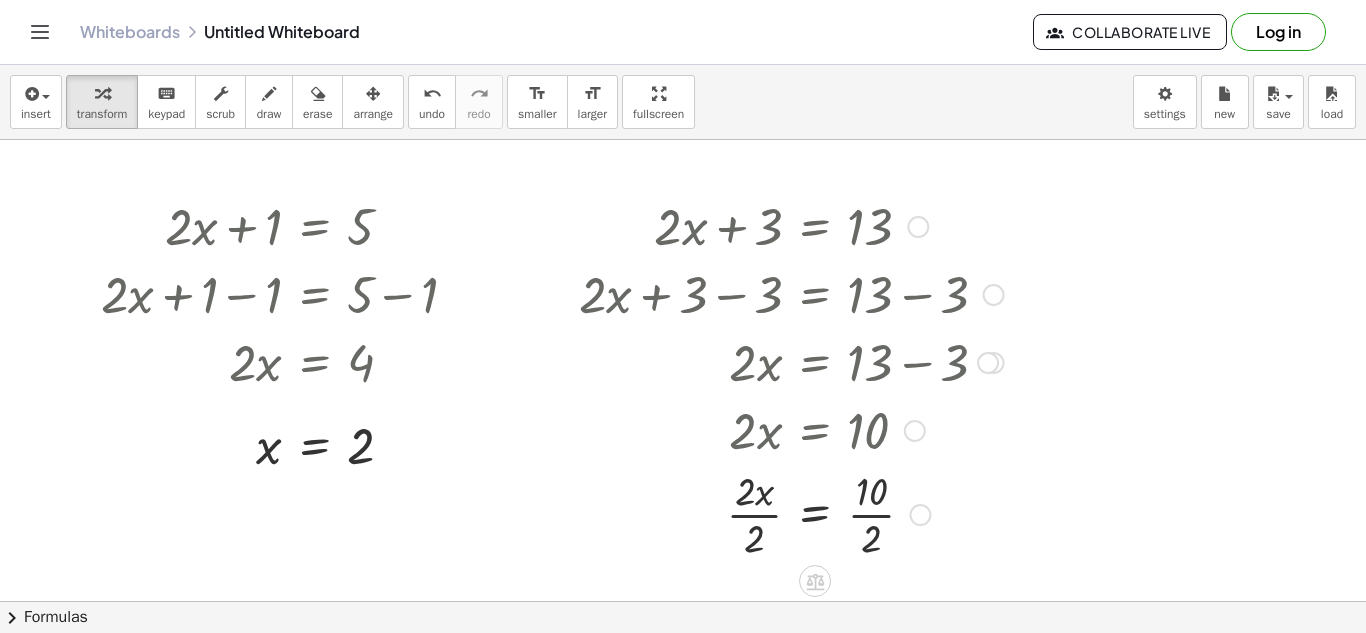 click at bounding box center (791, 293) 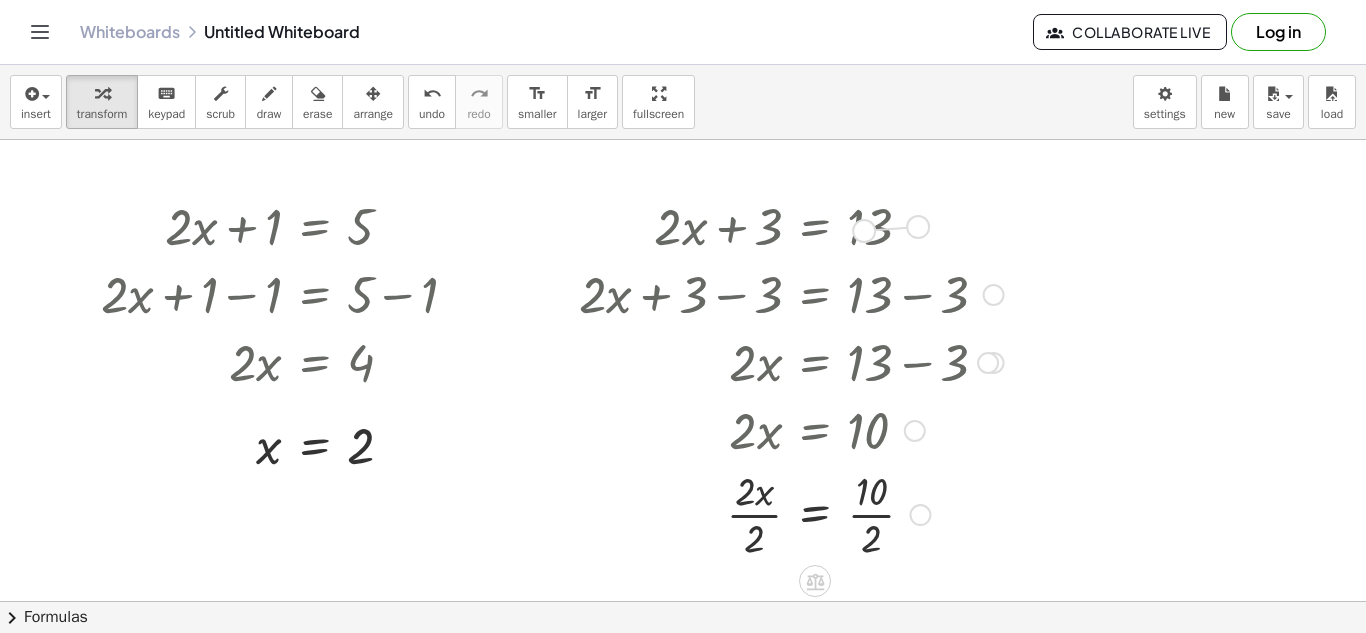 drag, startPoint x: 917, startPoint y: 227, endPoint x: 827, endPoint y: 239, distance: 90.79648 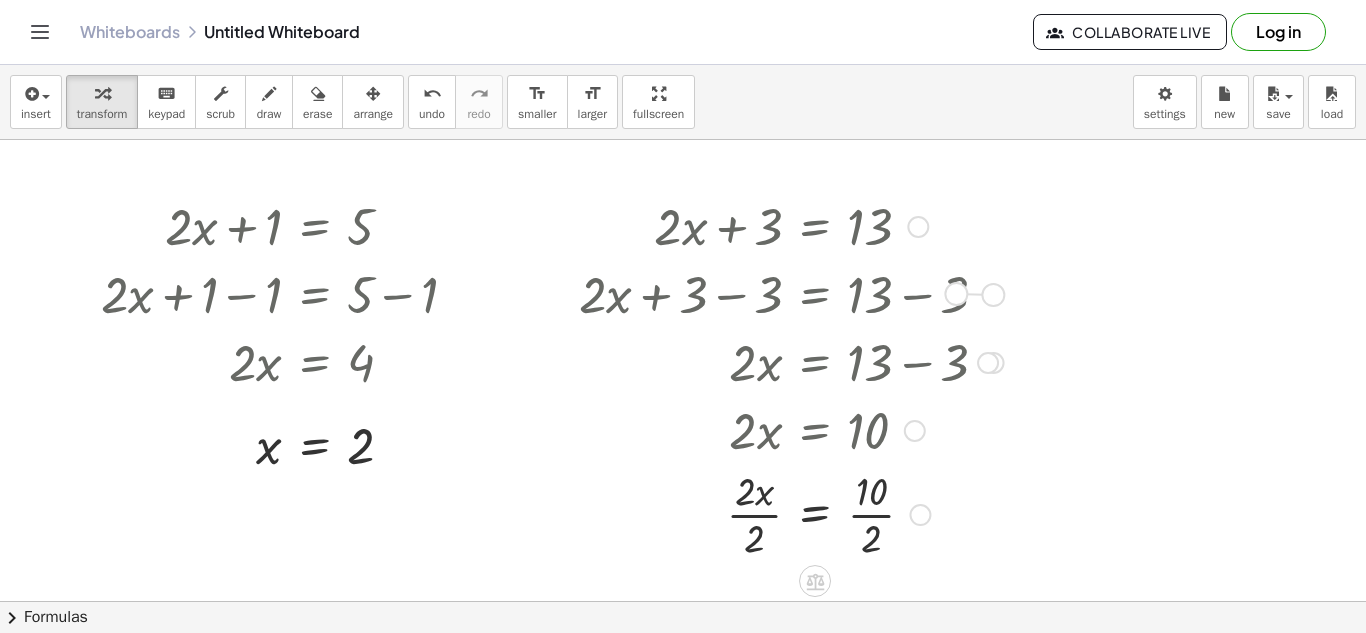 drag, startPoint x: 990, startPoint y: 289, endPoint x: 896, endPoint y: 290, distance: 94.00532 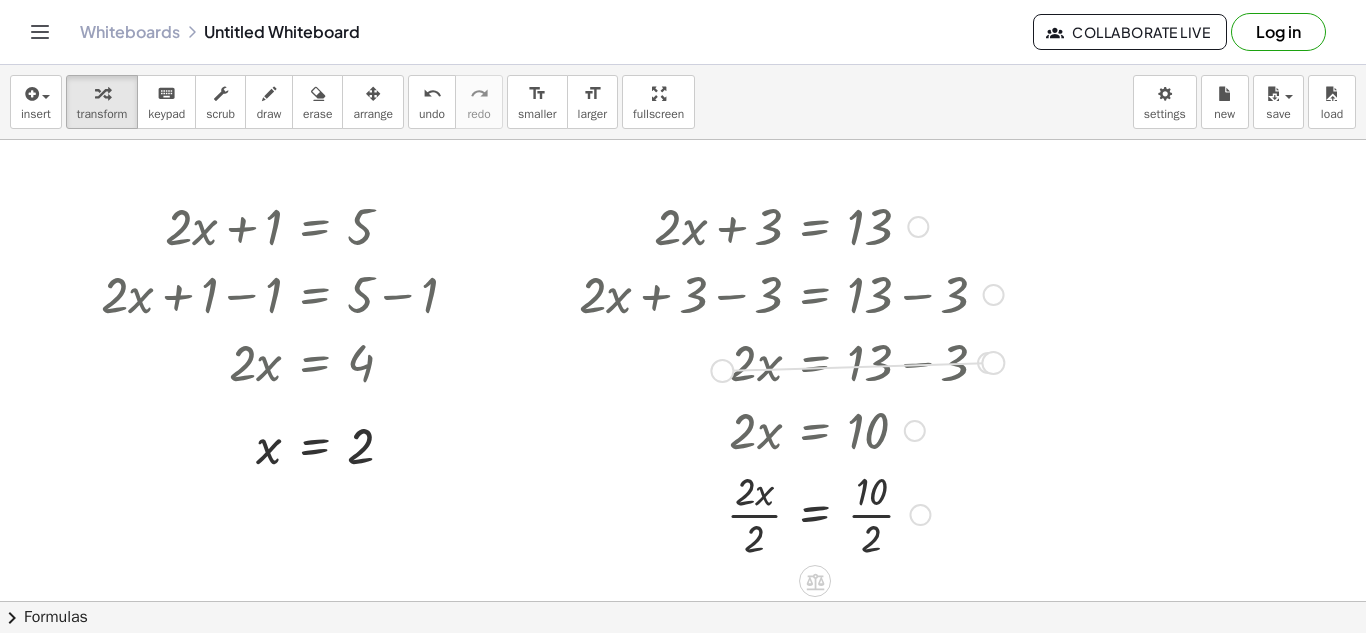 drag, startPoint x: 995, startPoint y: 365, endPoint x: 715, endPoint y: 368, distance: 280.01608 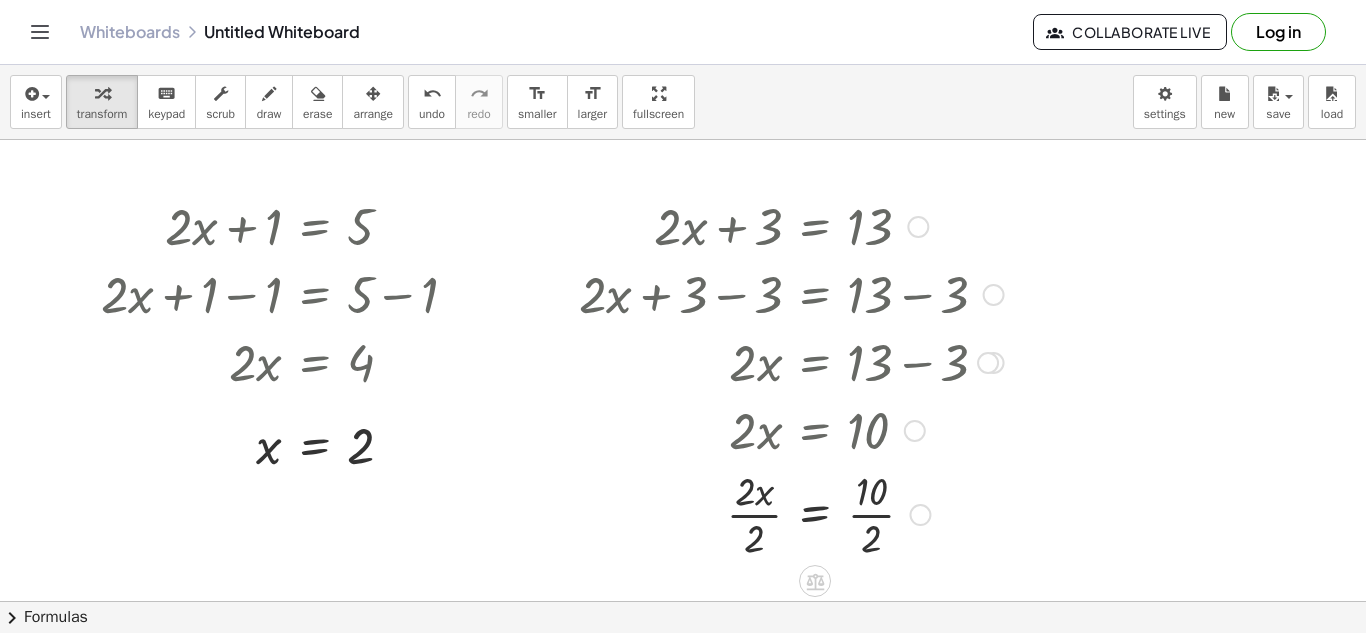 click at bounding box center (988, 363) 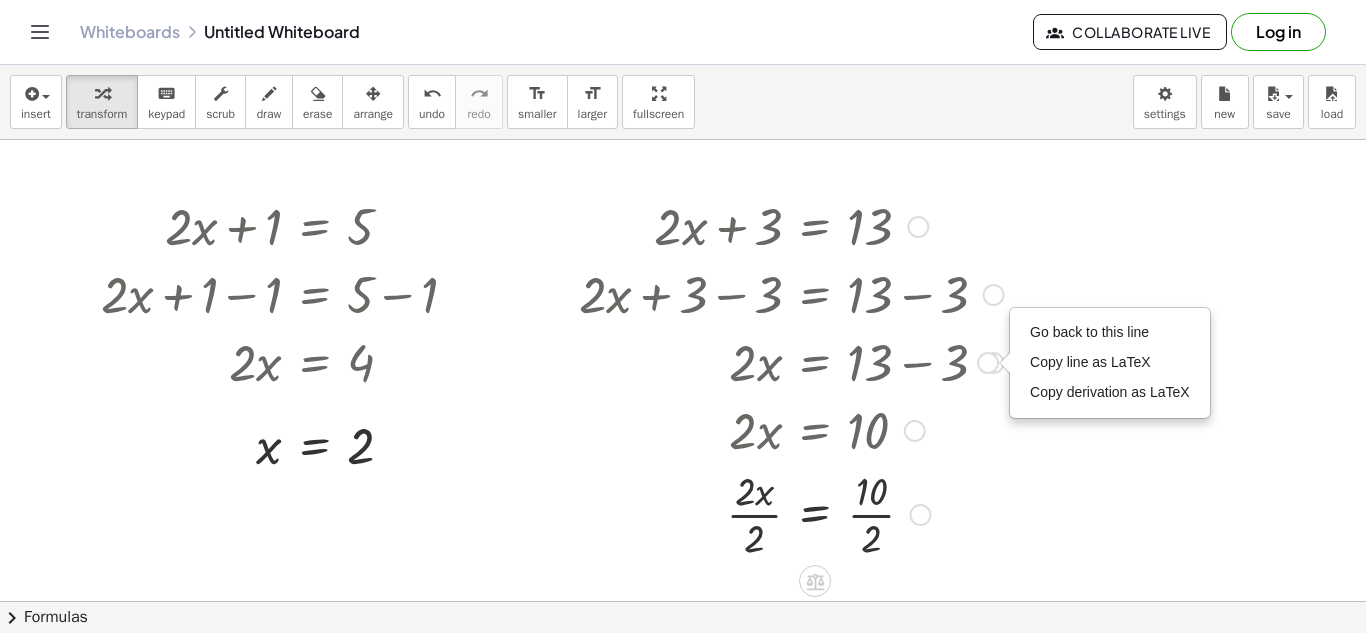 click on "Go back to this line Copy line as LaTeX Copy derivation as LaTeX" at bounding box center (988, 363) 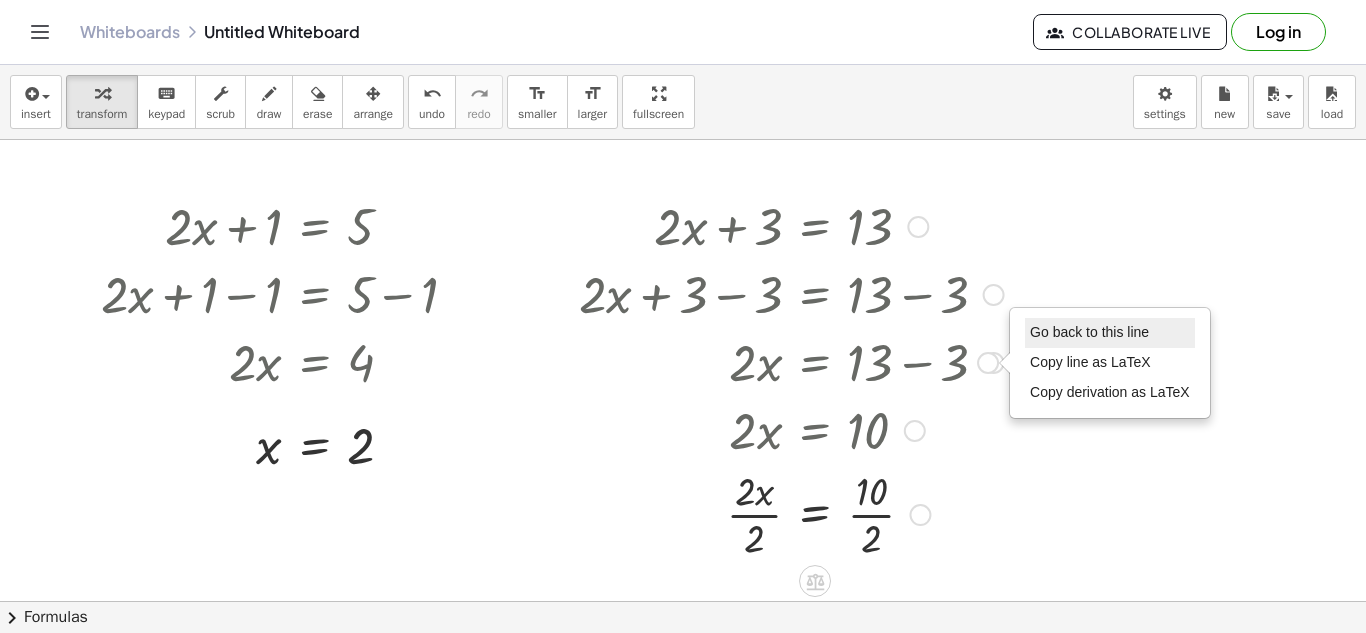click on "Go back to this line" at bounding box center (1089, 332) 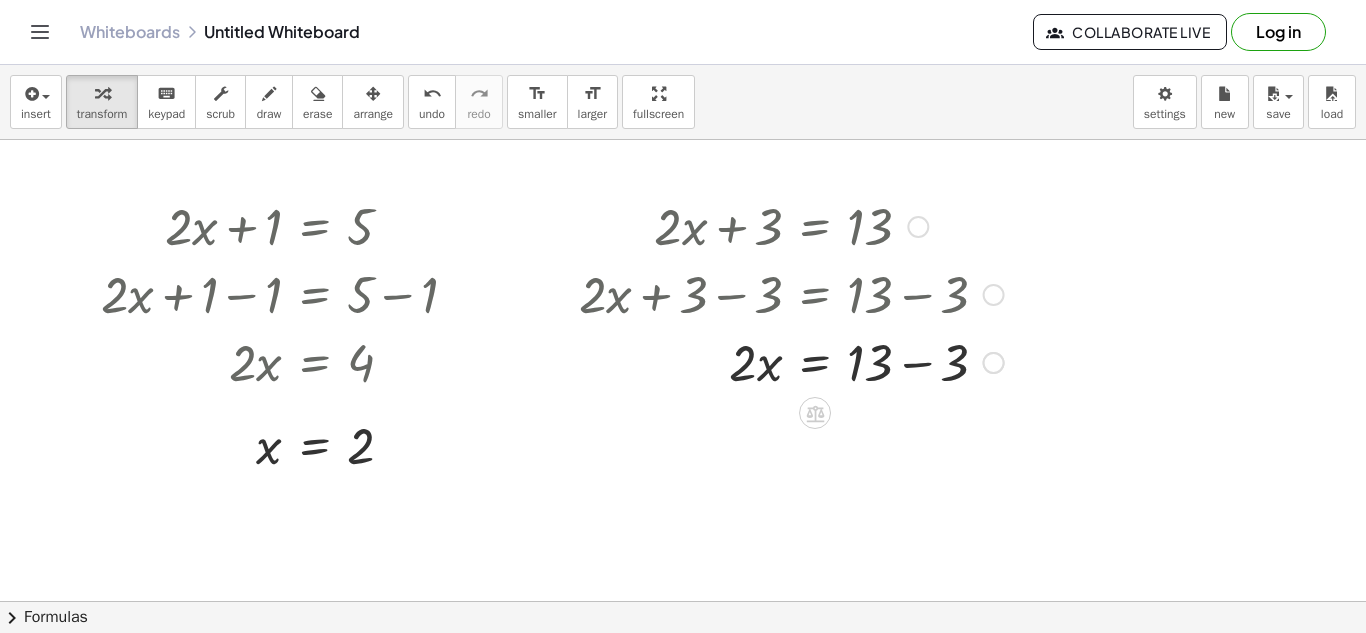 click at bounding box center (994, 295) 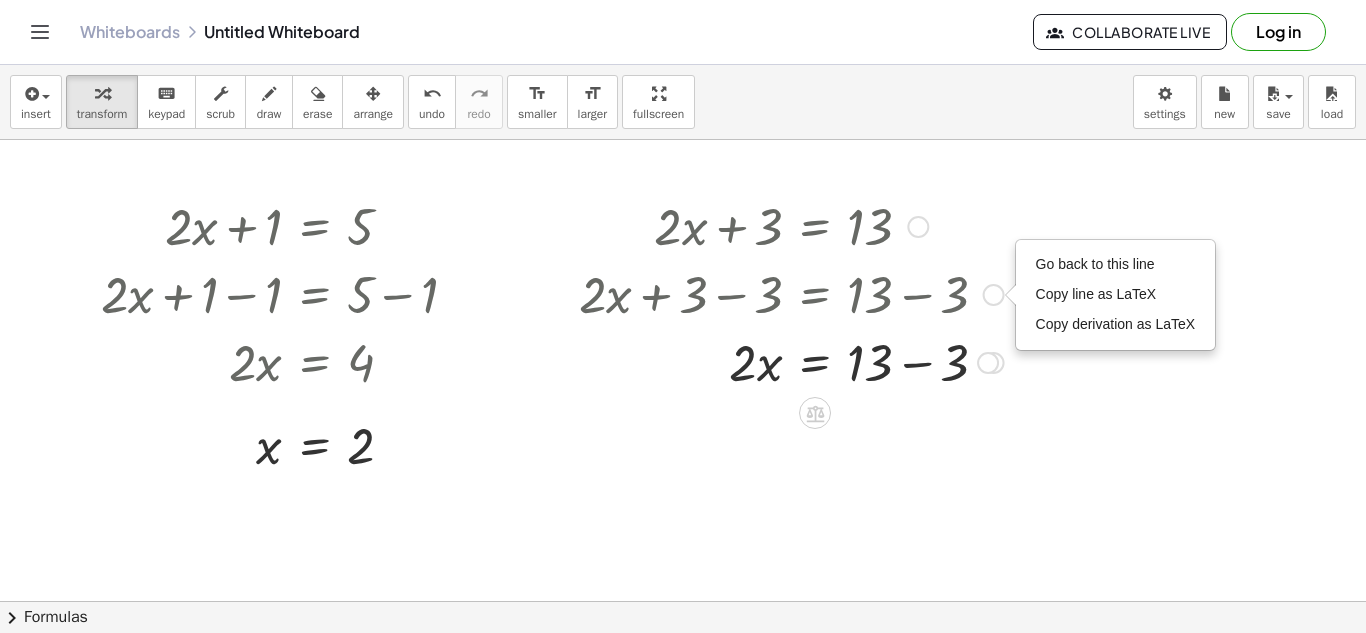 click on "Go back to this line Copy line as LaTeX Copy derivation as LaTeX" at bounding box center (994, 295) 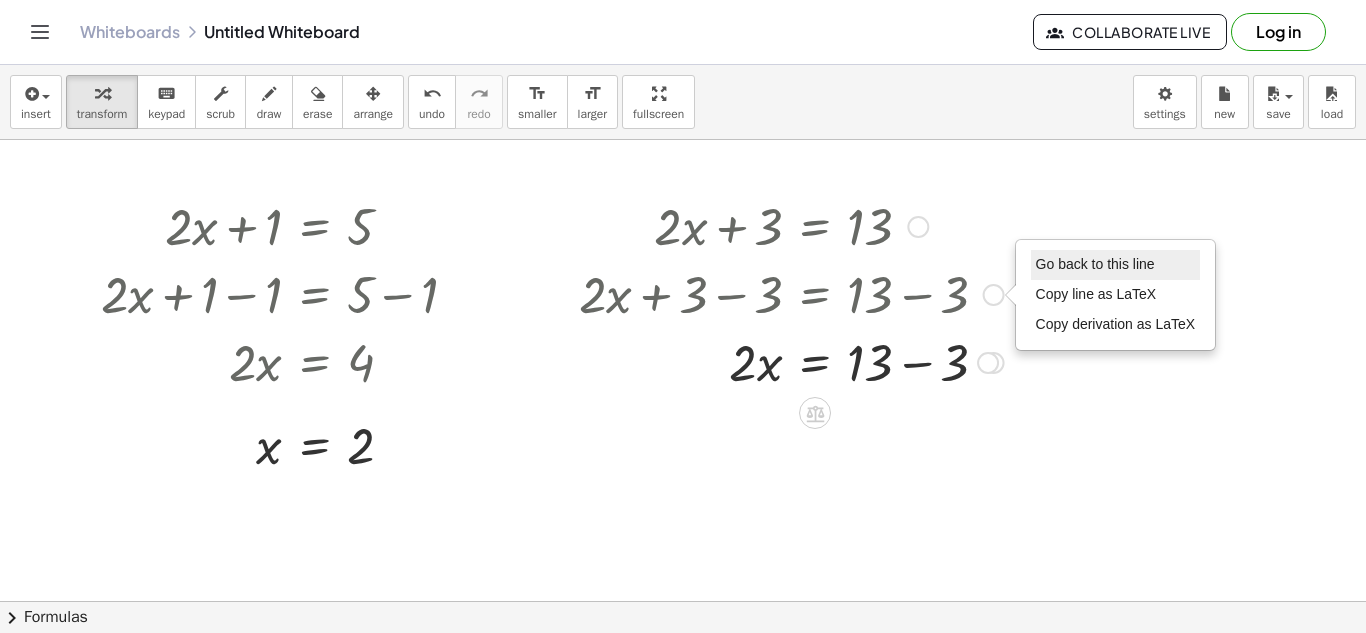 click on "Go back to this line" at bounding box center (1116, 265) 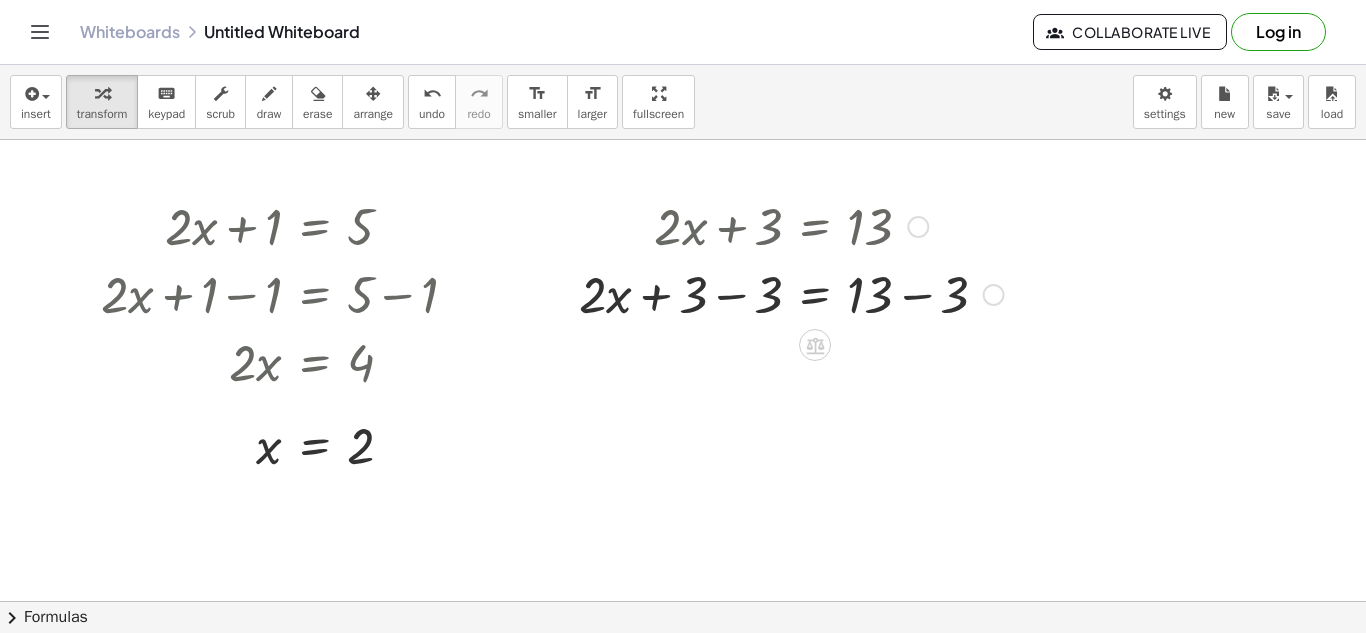 click on "Go back to this line Copy line as LaTeX Copy derivation as LaTeX" at bounding box center [994, 295] 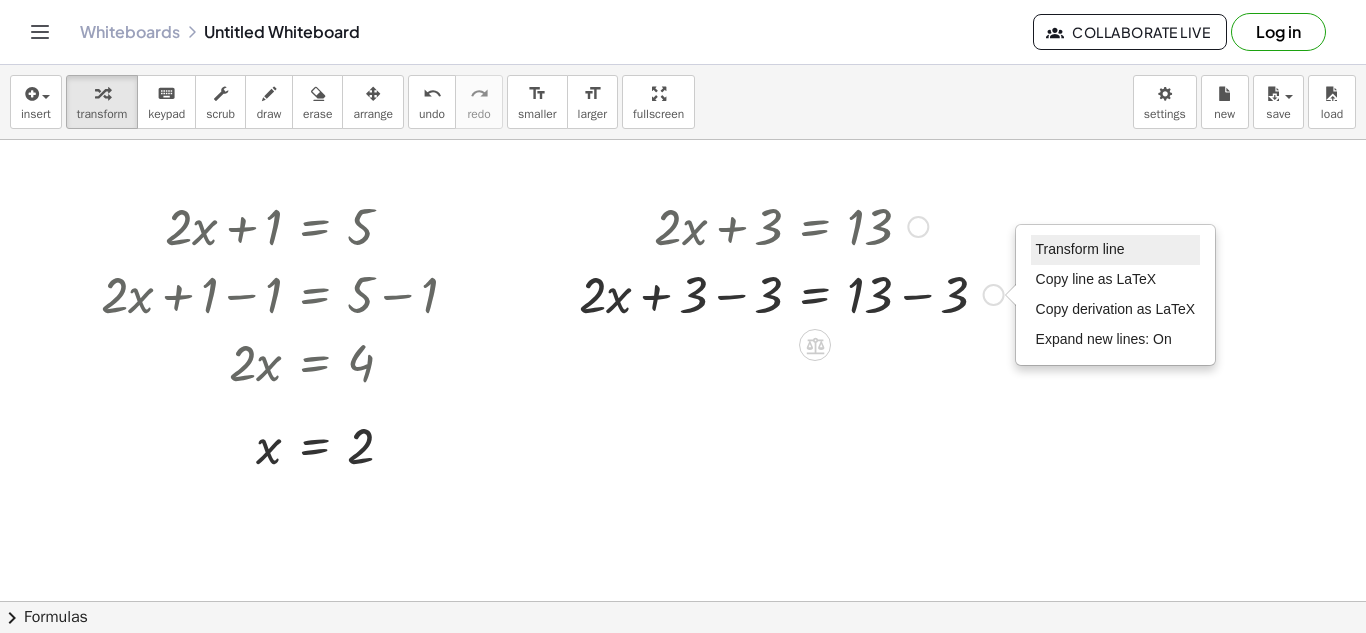 click on "Transform line" at bounding box center [1080, 249] 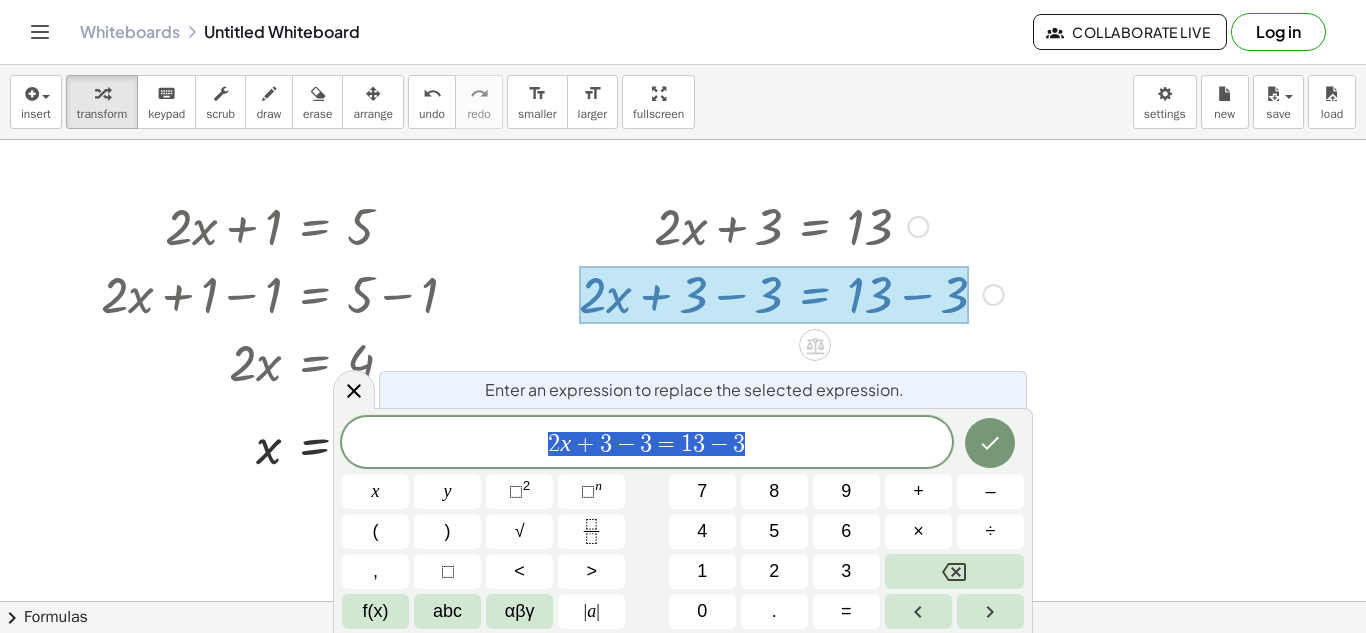 click at bounding box center (683, 666) 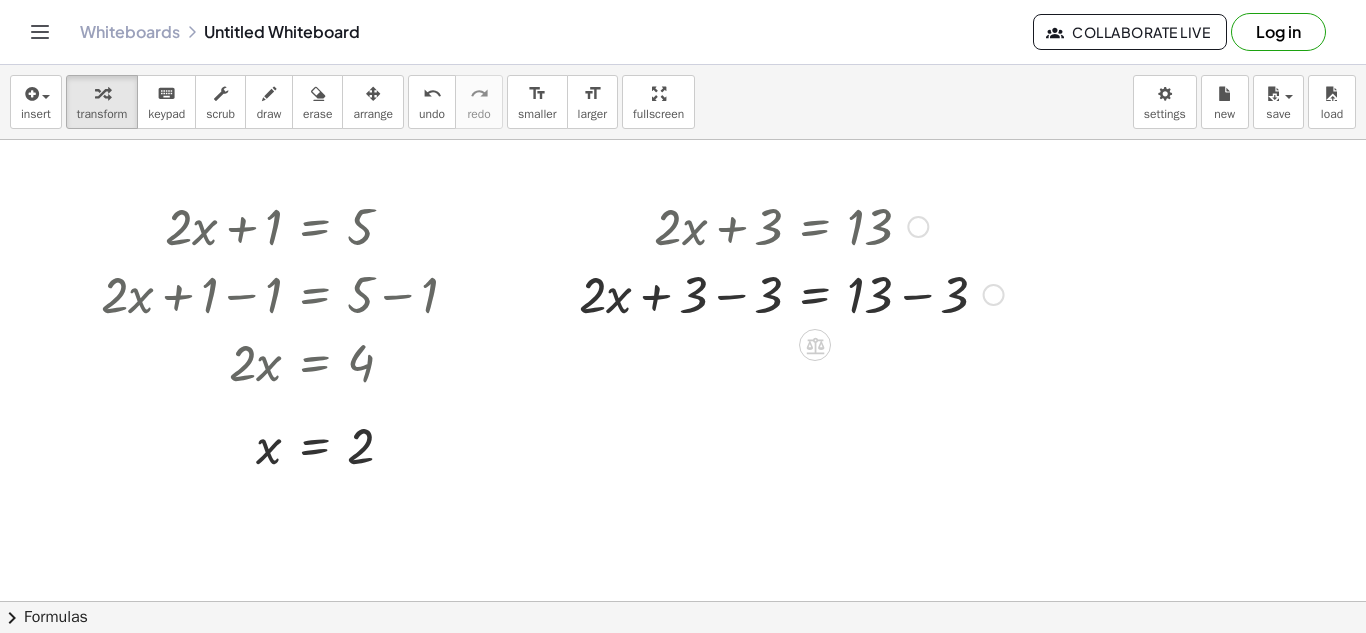click on "Transform line Copy line as LaTeX Copy derivation as LaTeX Expand new lines: On" at bounding box center (994, 295) 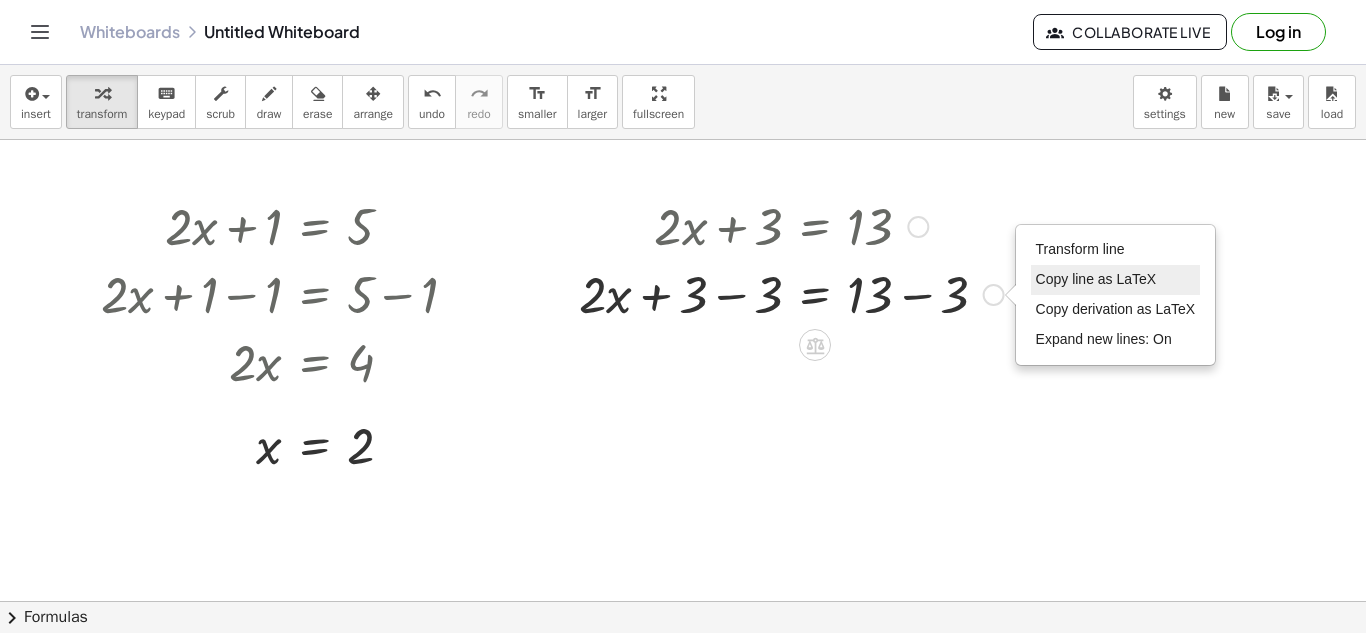 click on "Copy line as LaTeX" at bounding box center [1096, 279] 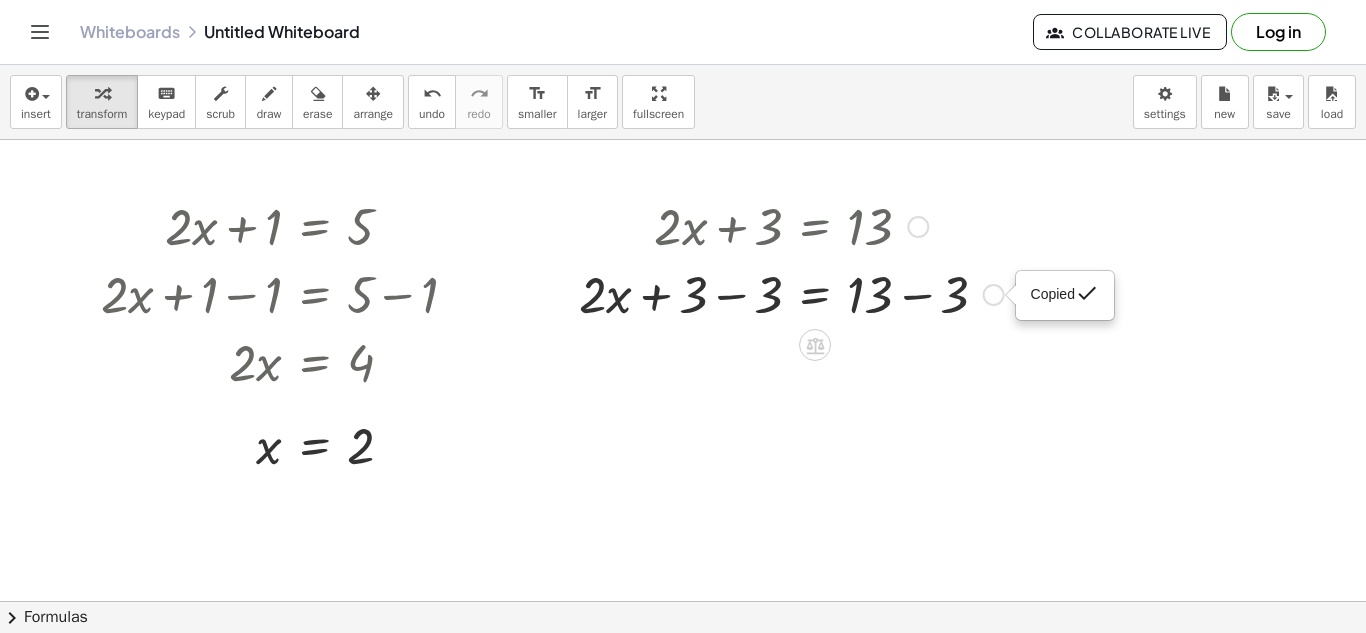 click on "Copied done" at bounding box center [994, 295] 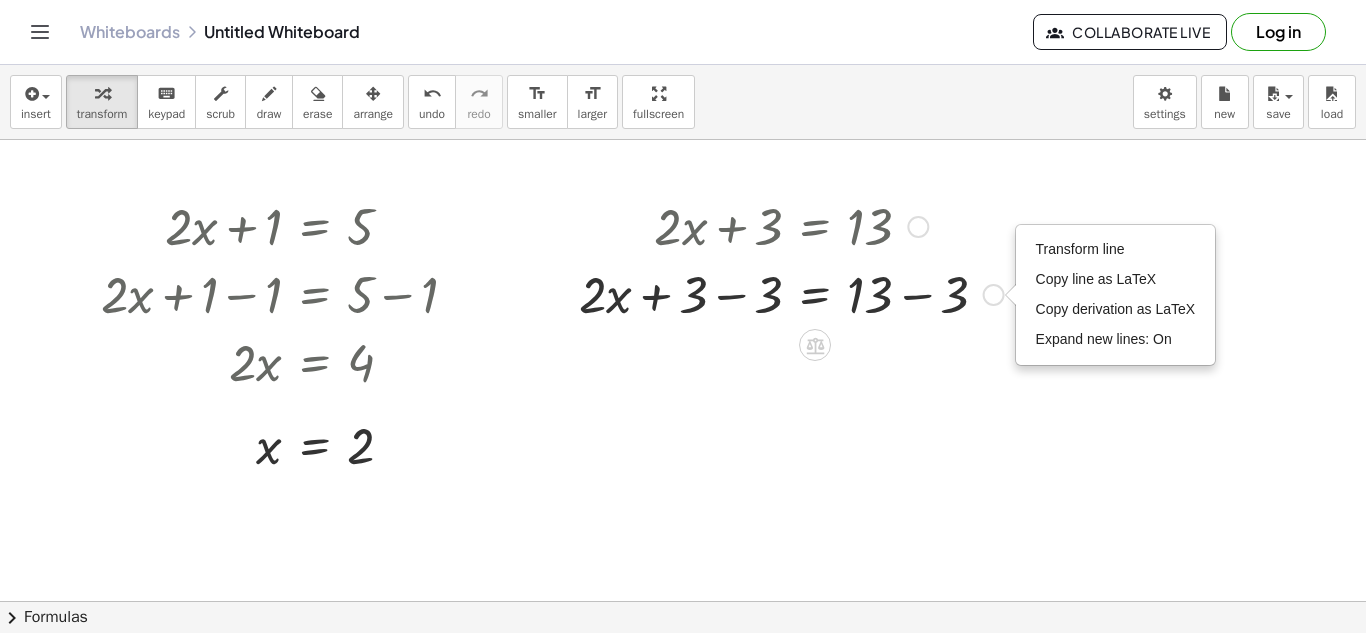 click at bounding box center [918, 227] 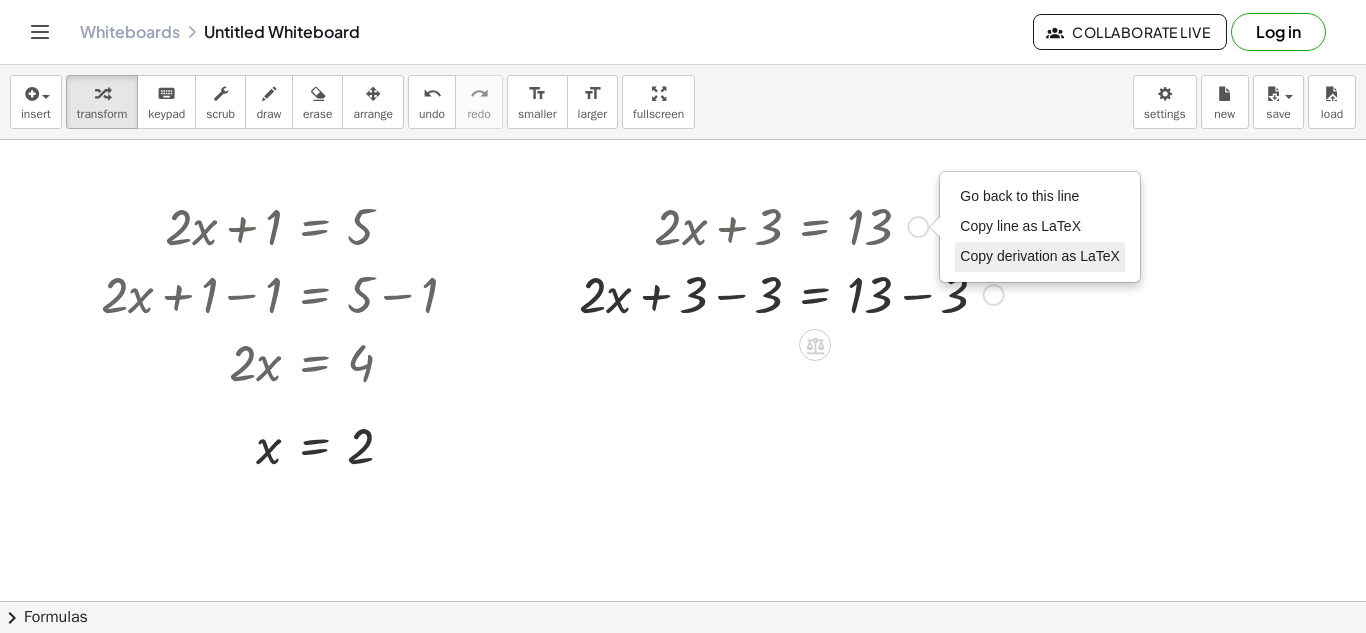click on "Copy derivation as LaTeX" at bounding box center [1040, 256] 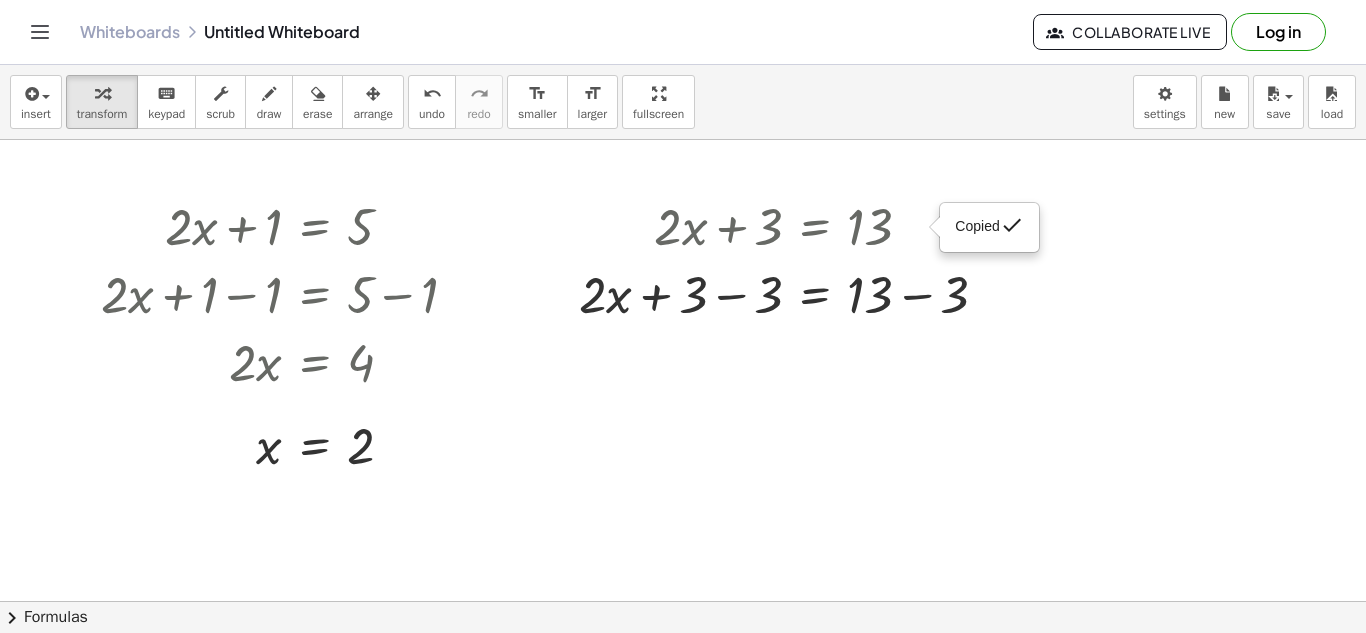 click at bounding box center (683, 666) 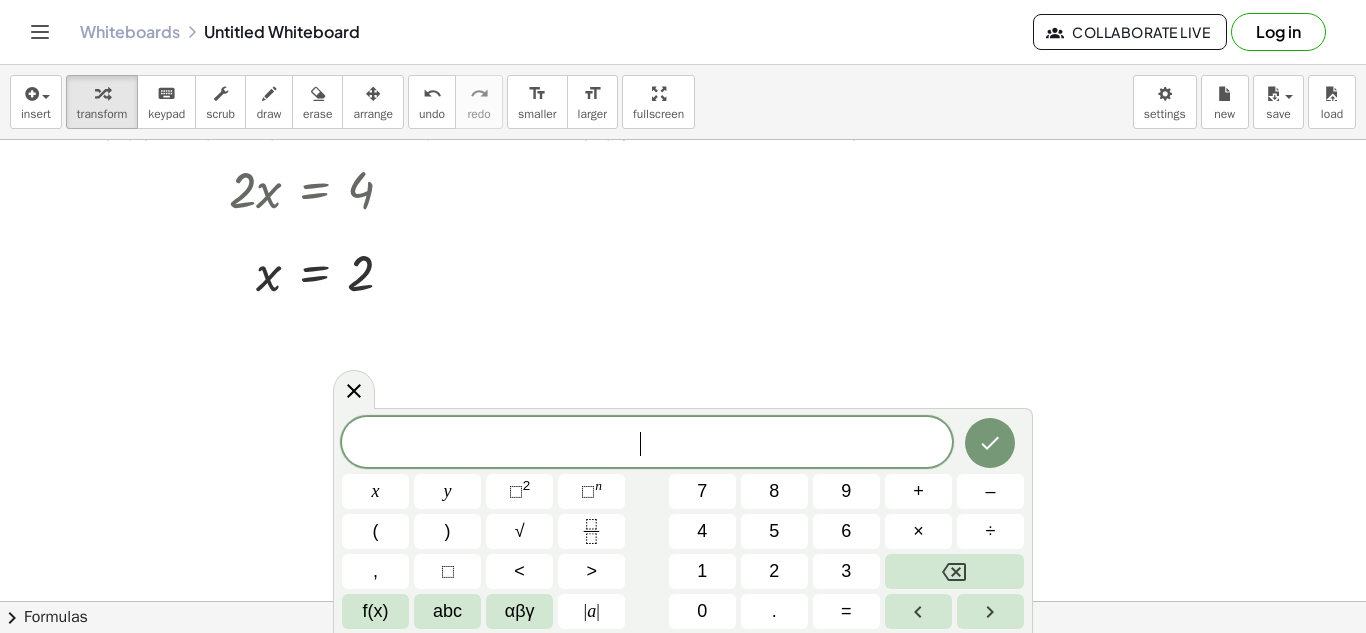 scroll, scrollTop: 23, scrollLeft: 0, axis: vertical 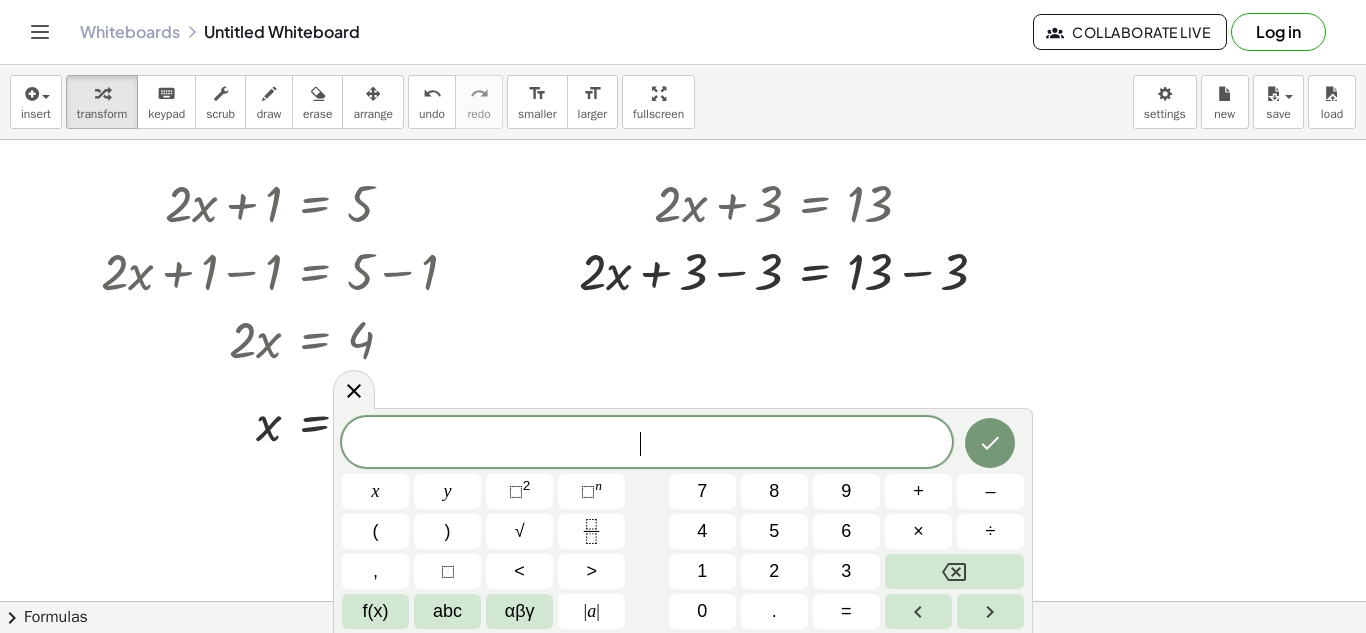 click at bounding box center [683, 578] 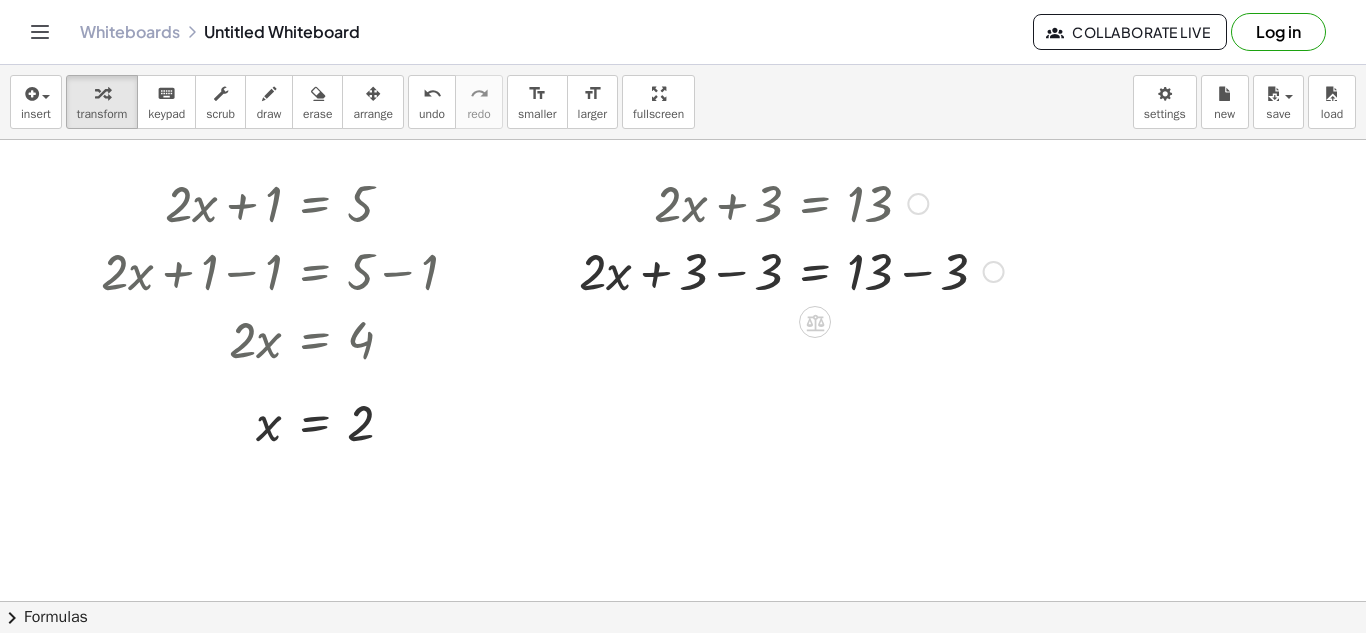 click at bounding box center (791, 270) 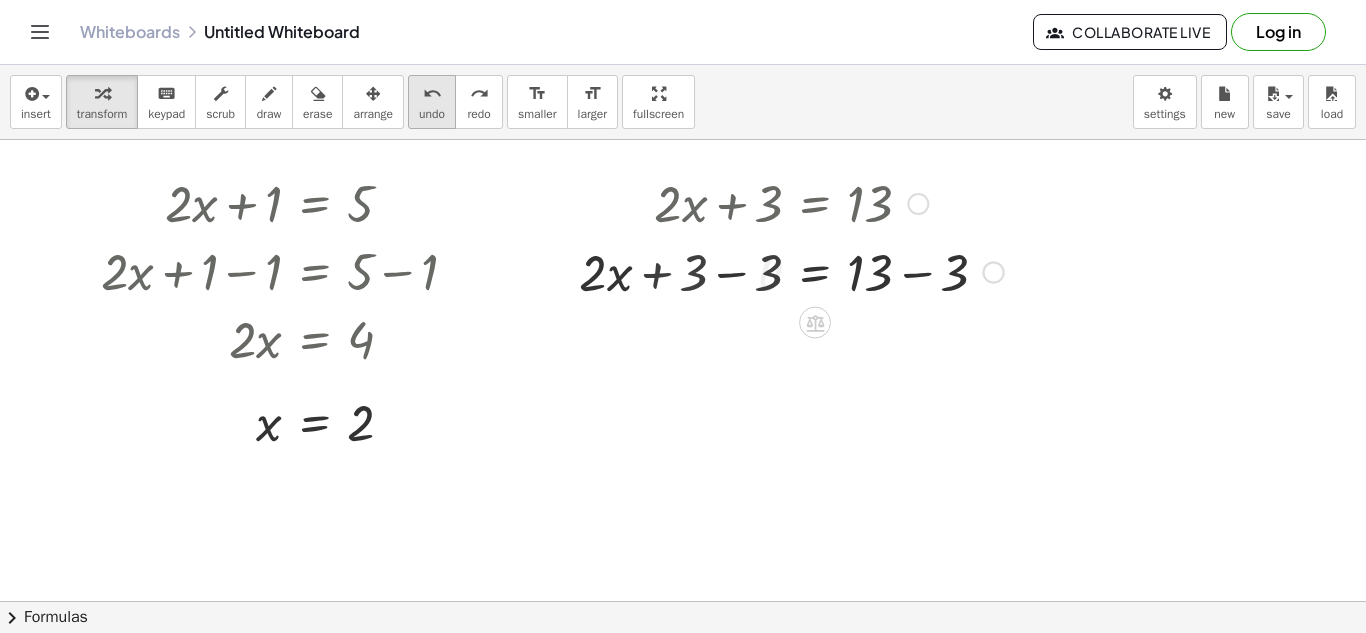 click on "undo" at bounding box center (432, 94) 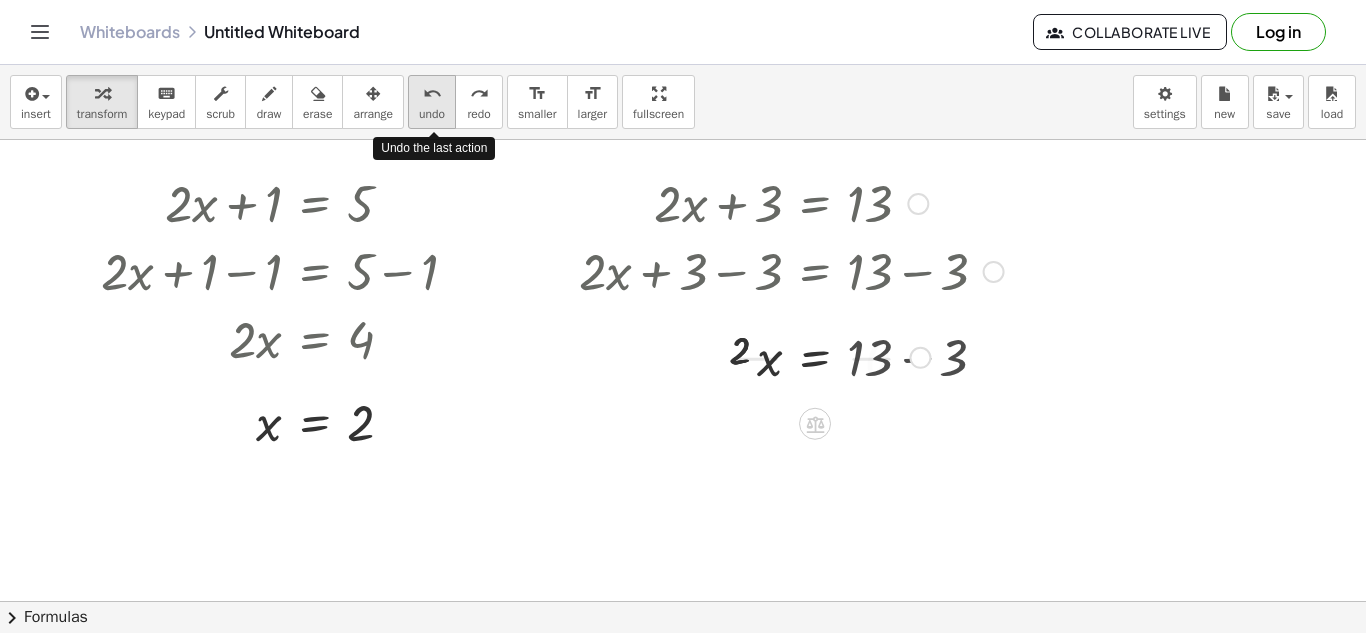 click on "undo" at bounding box center [432, 94] 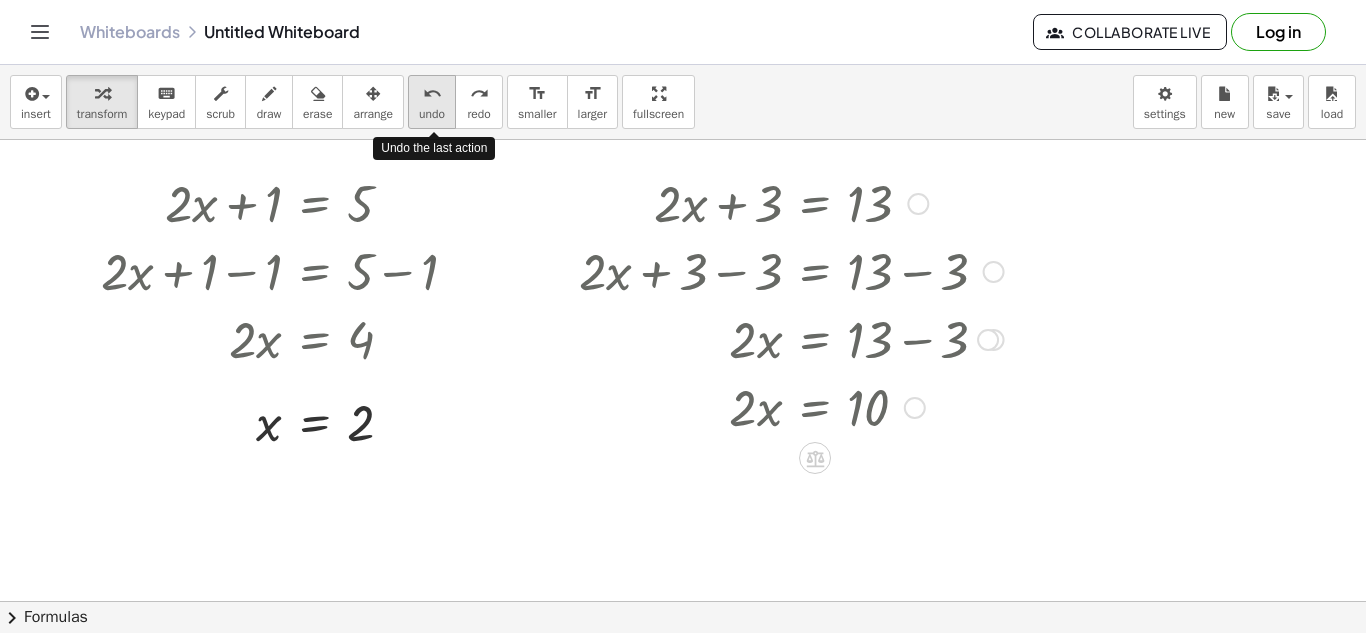 click on "undo" at bounding box center (432, 94) 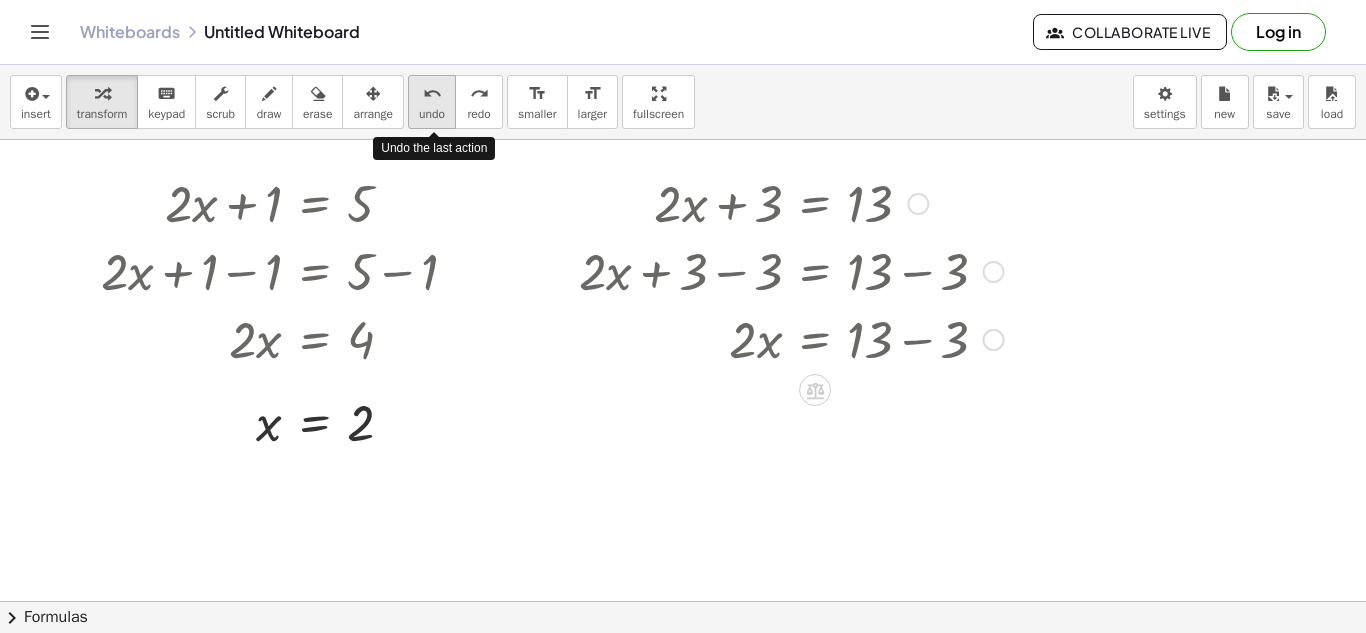 click on "undo" at bounding box center (432, 94) 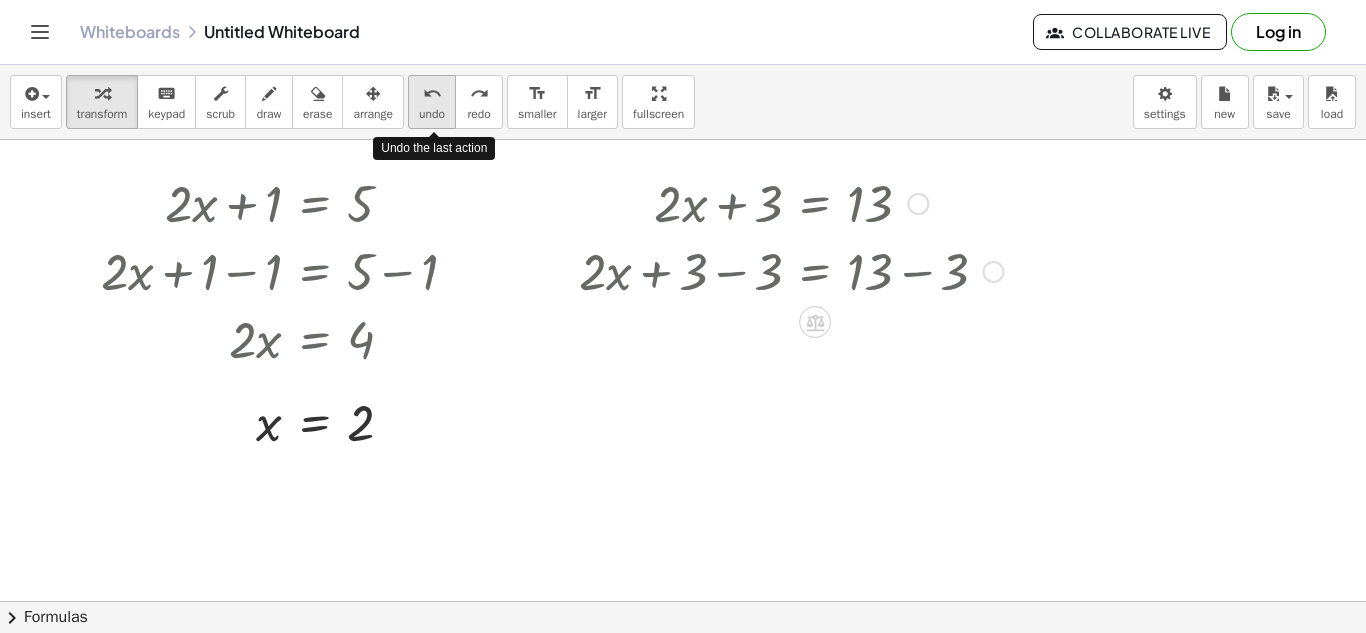 click on "undo" at bounding box center (432, 94) 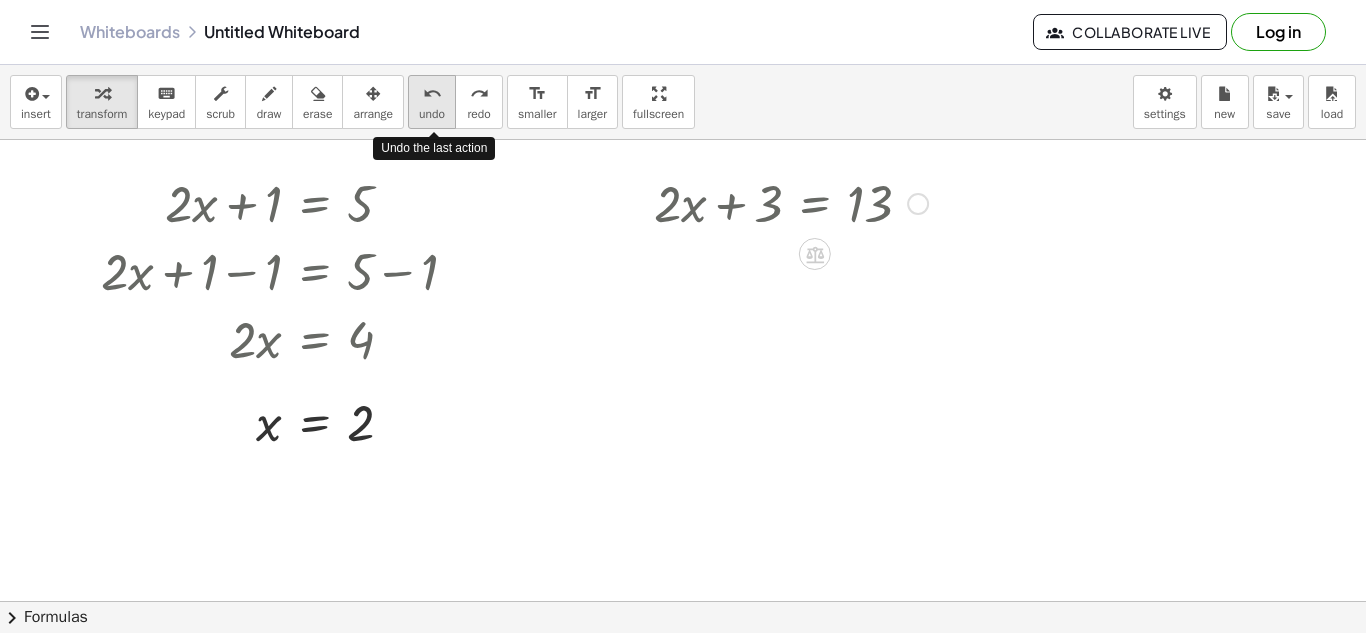 click on "undo" at bounding box center [432, 94] 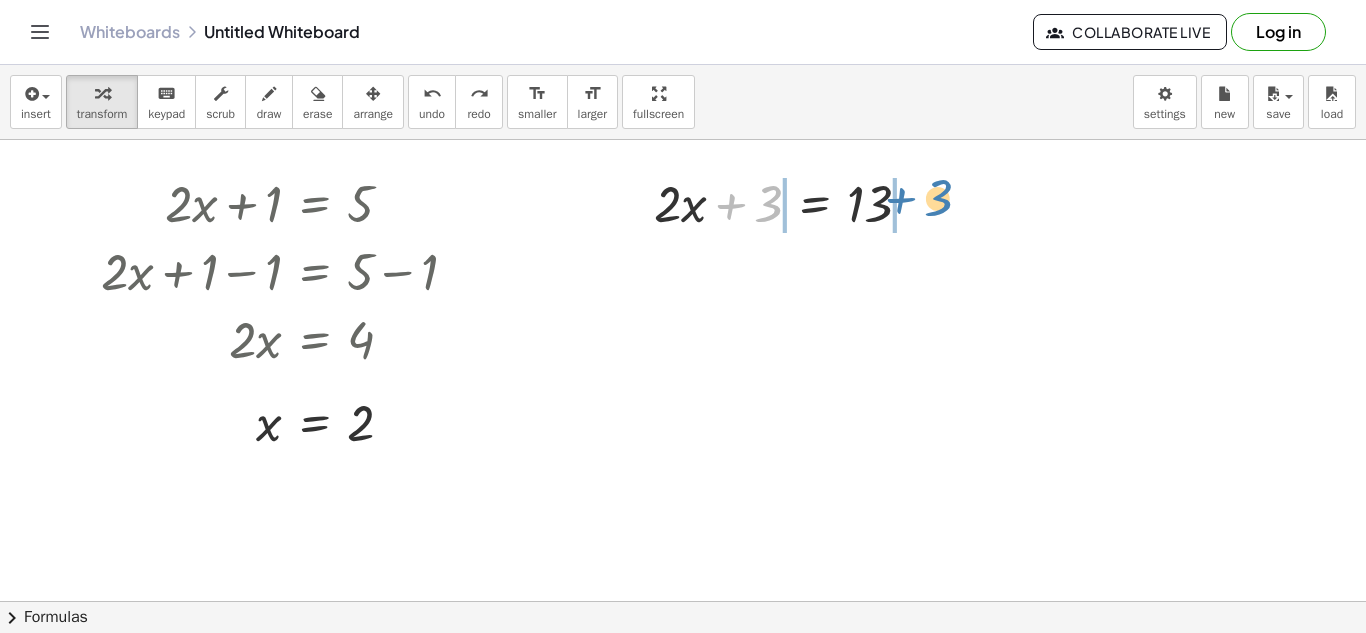 drag, startPoint x: 735, startPoint y: 205, endPoint x: 905, endPoint y: 199, distance: 170.10585 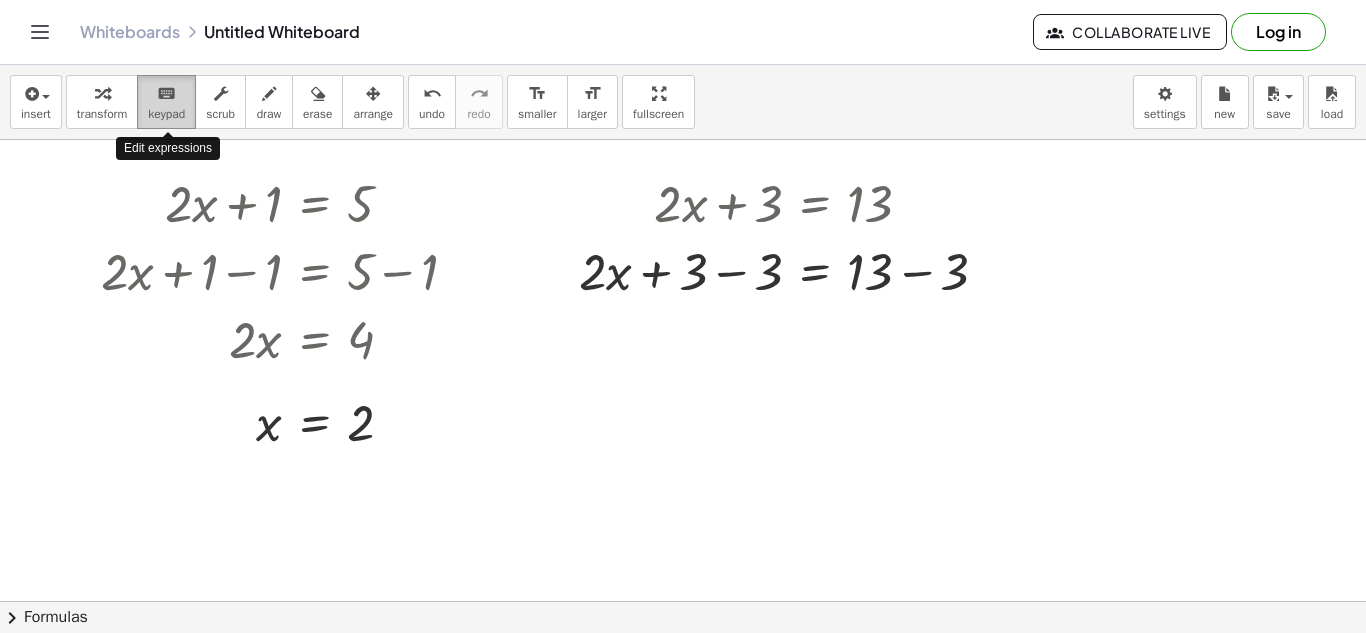 click on "keypad" at bounding box center (166, 114) 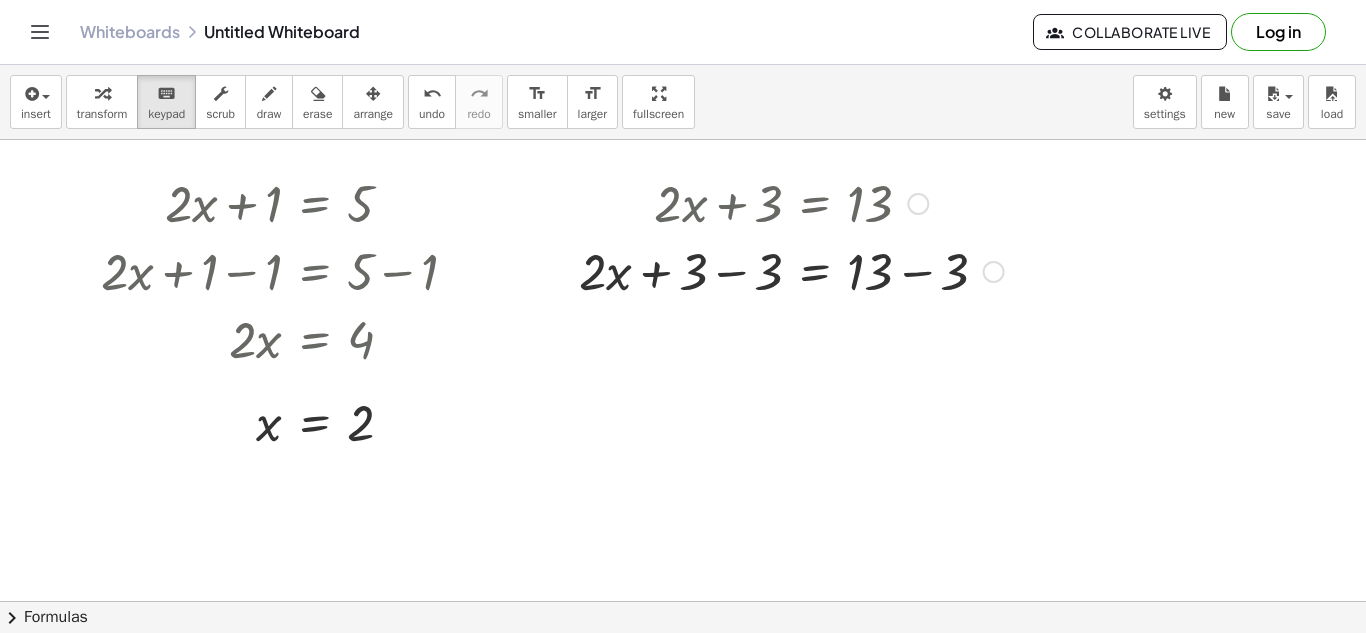 click on "Copied done" at bounding box center (994, 272) 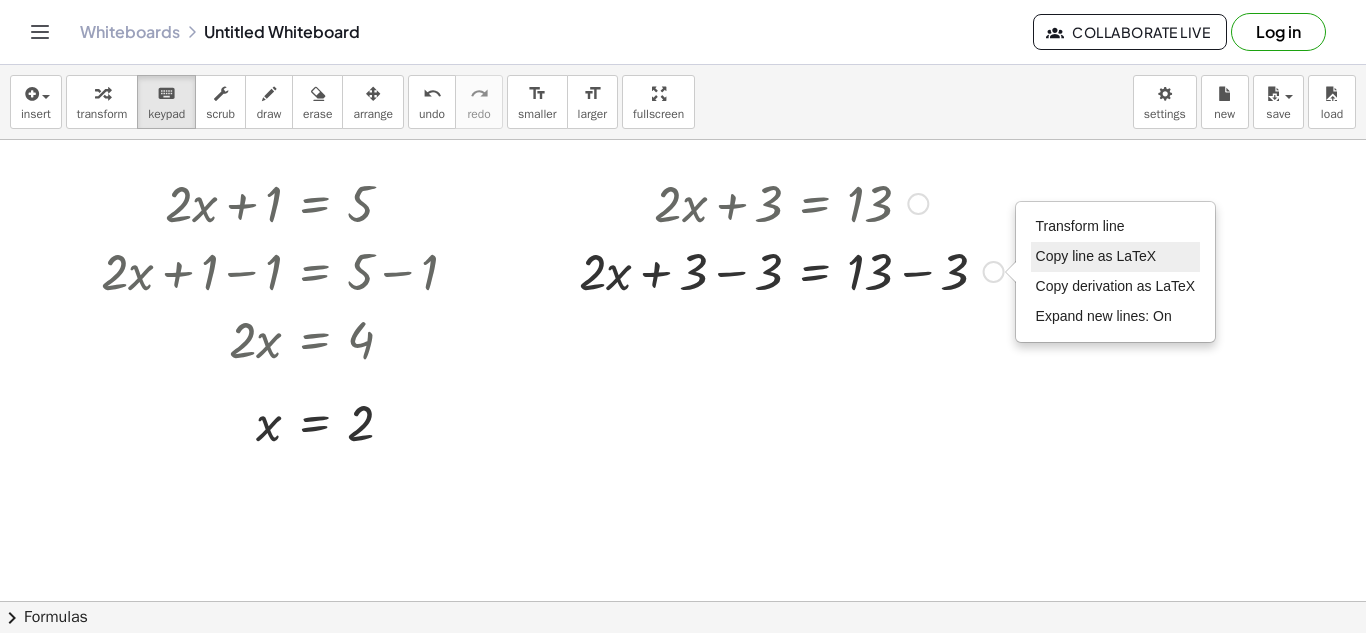 click on "Copy line as LaTeX" at bounding box center (1096, 256) 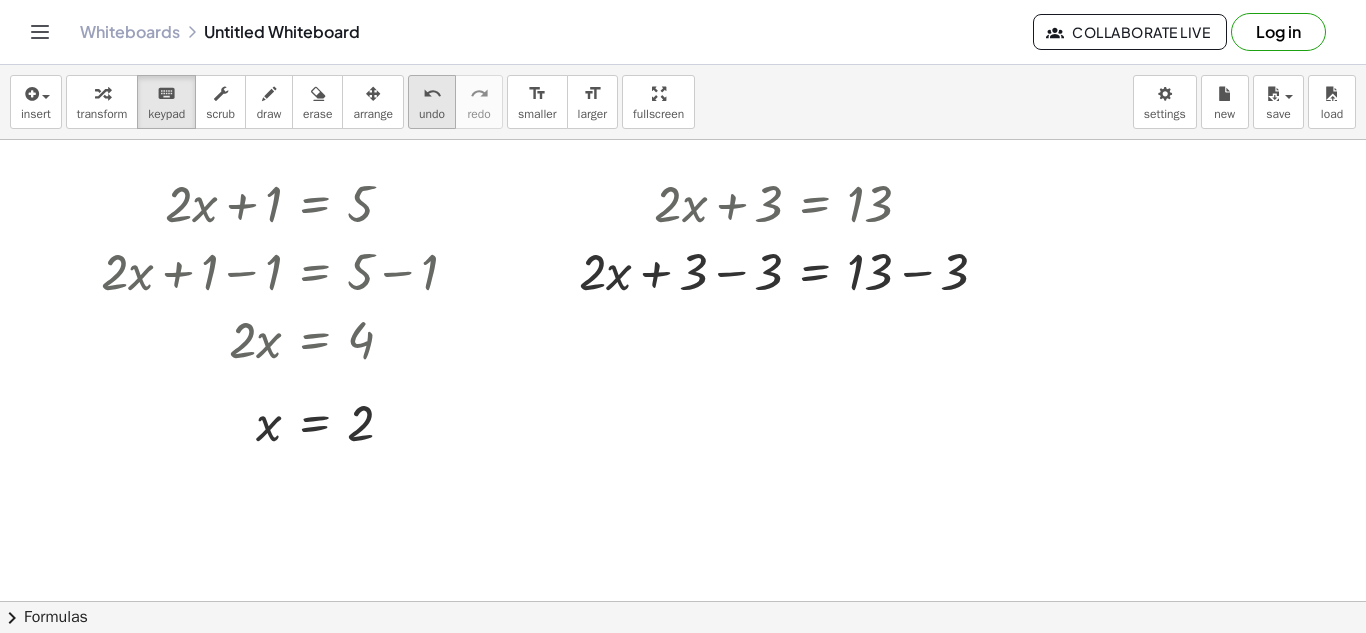 click on "undo" at bounding box center (432, 94) 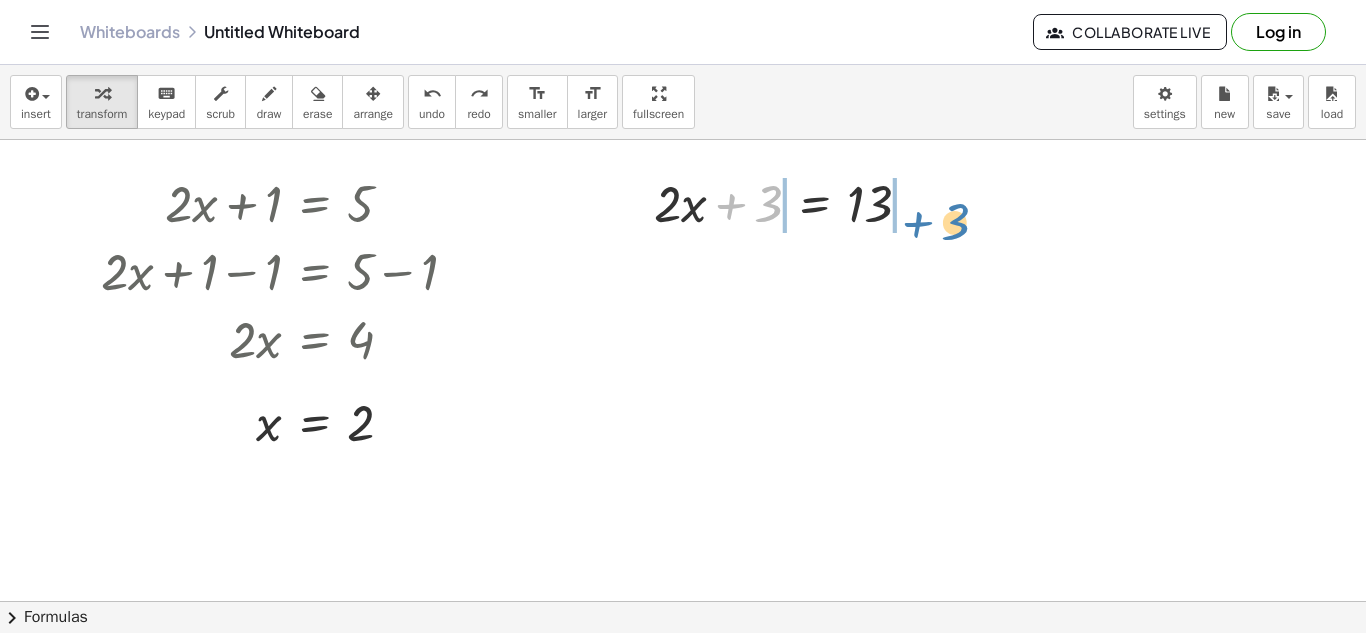 drag, startPoint x: 744, startPoint y: 214, endPoint x: 931, endPoint y: 232, distance: 187.86432 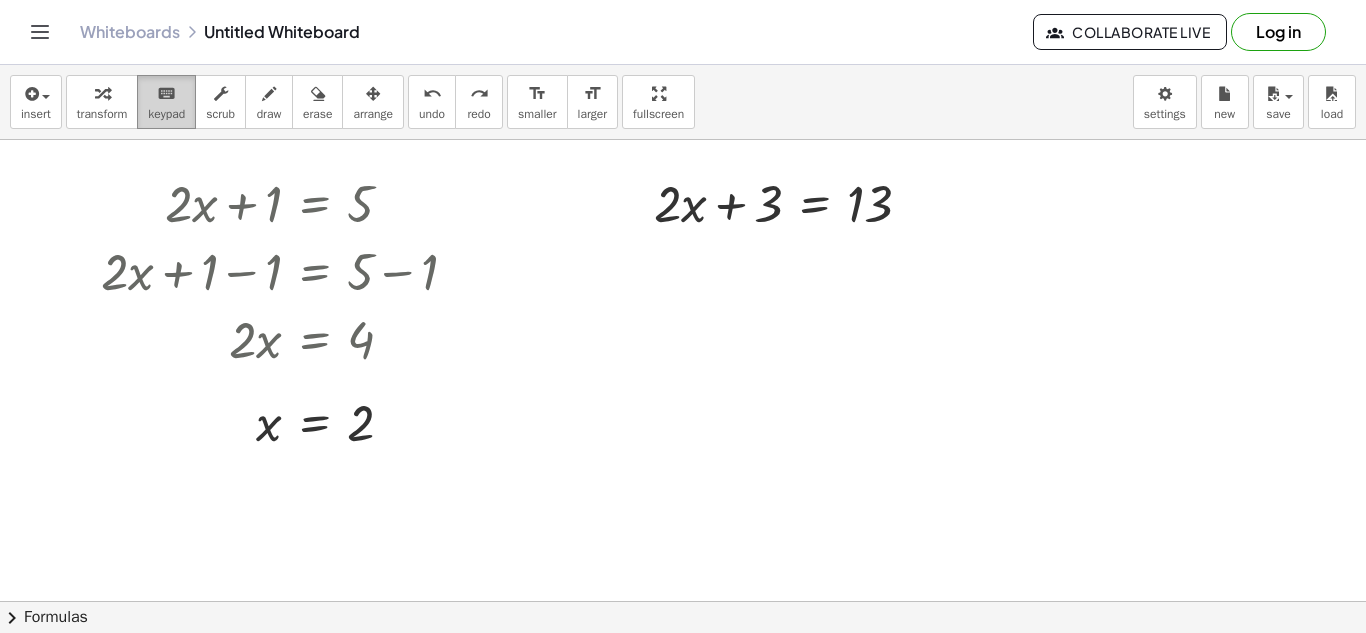 click on "keyboard keypad" at bounding box center (166, 102) 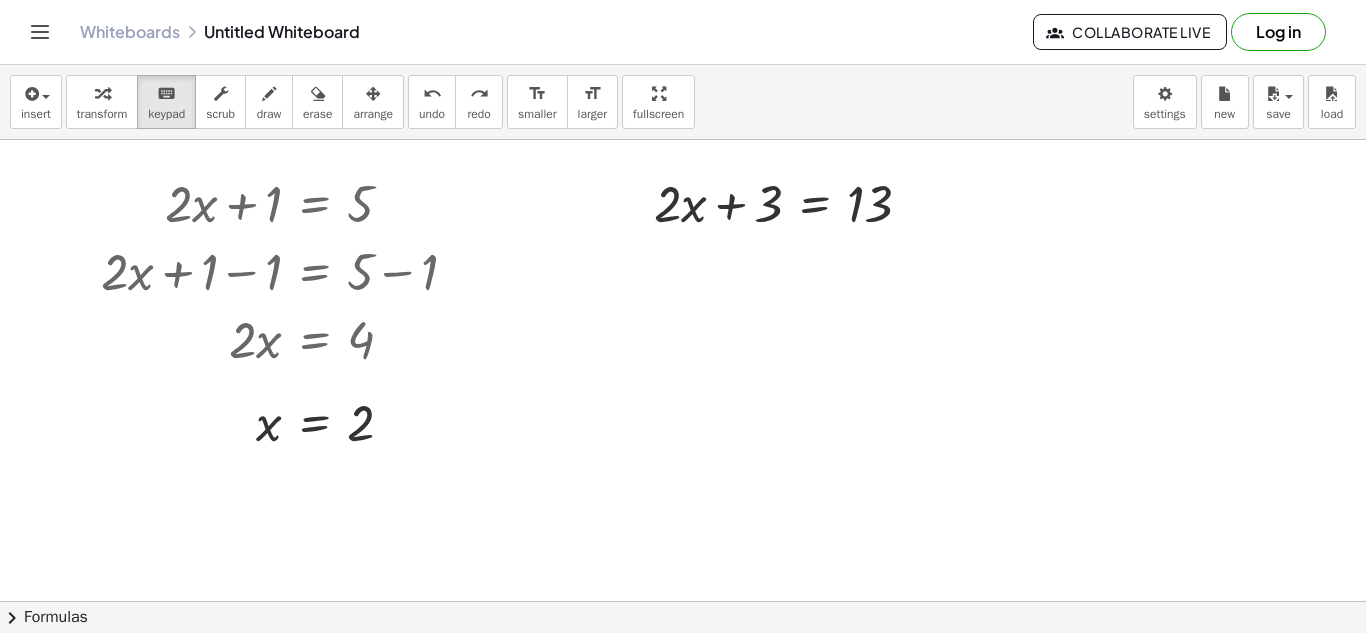 drag, startPoint x: 749, startPoint y: 211, endPoint x: 958, endPoint y: 235, distance: 210.37347 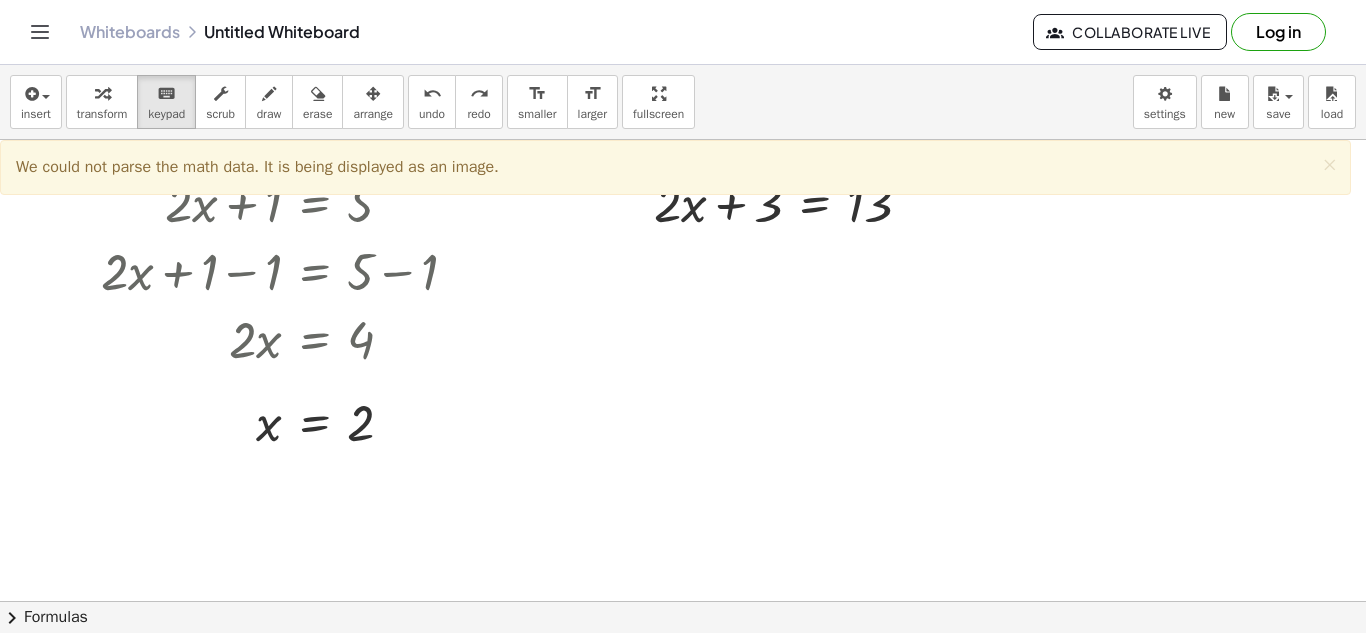 click on "We could not parse the math data. It is being displayed as an image. ×" at bounding box center (675, 167) 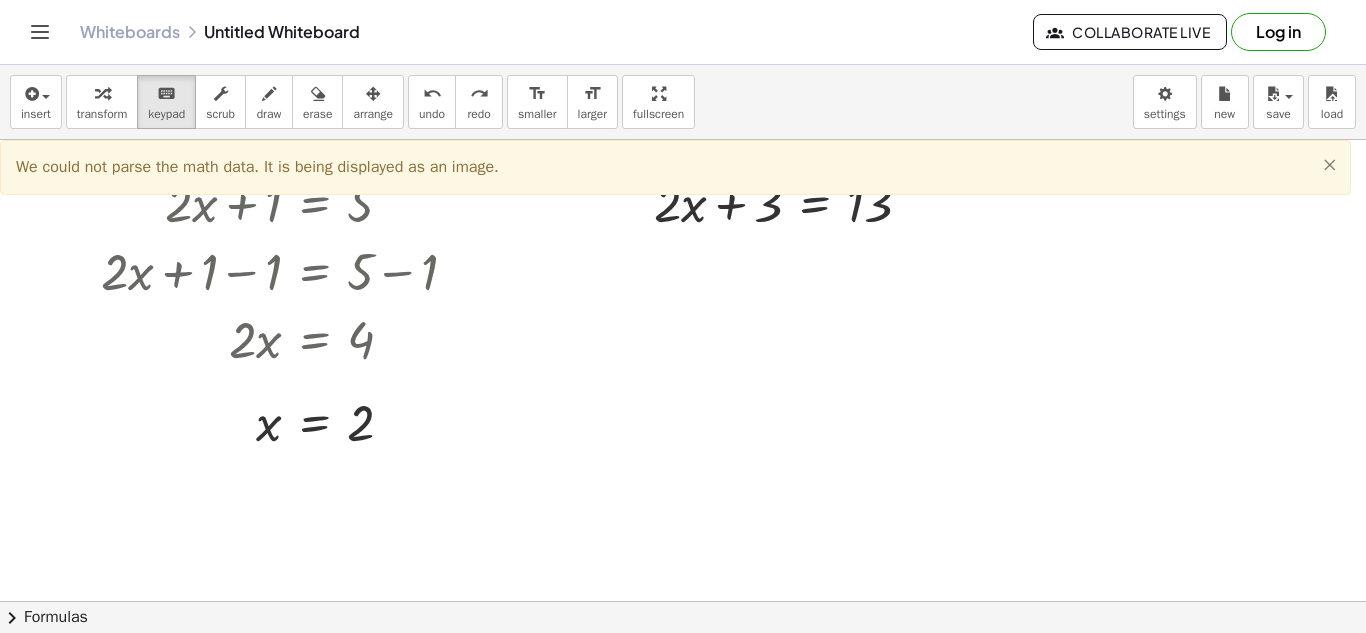 click on "×" at bounding box center [1329, 164] 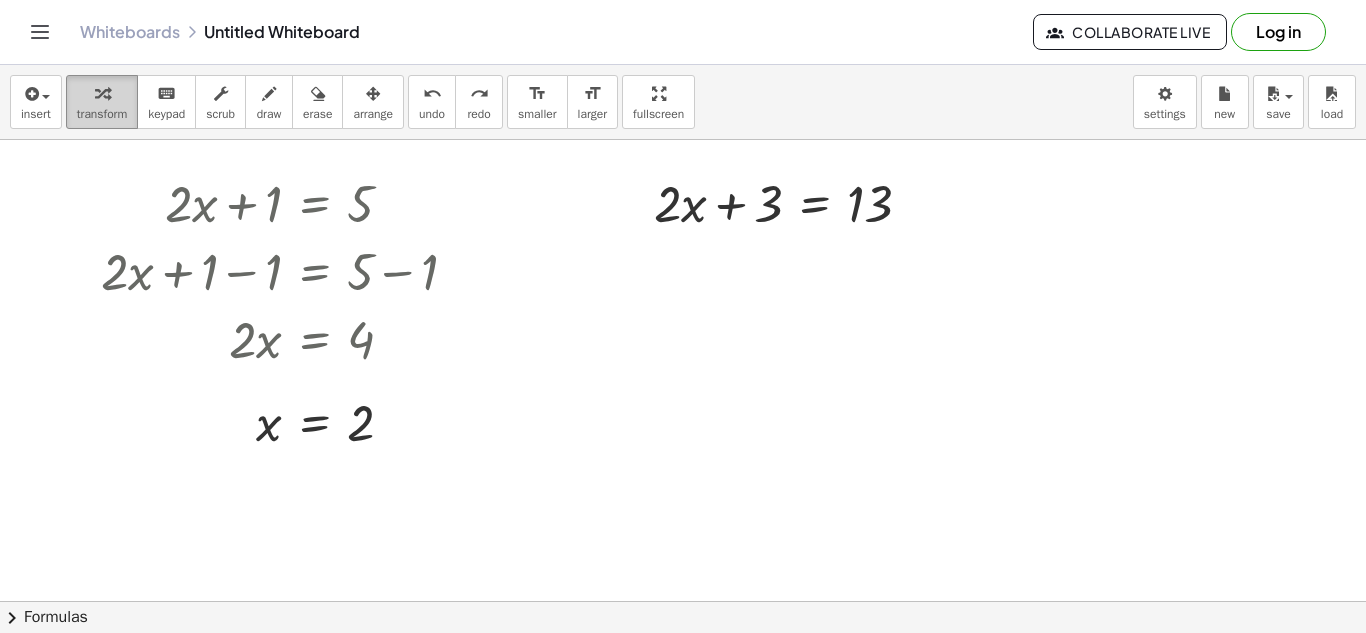 click on "transform" at bounding box center [102, 102] 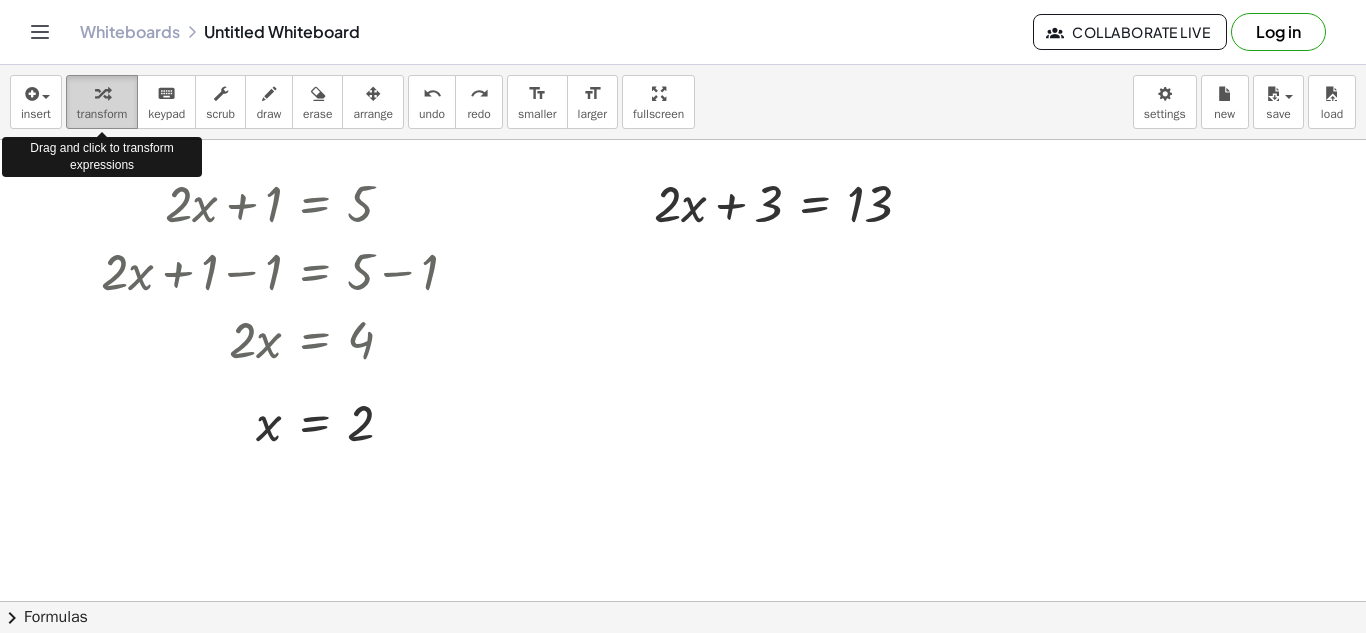 click on "transform" at bounding box center (102, 102) 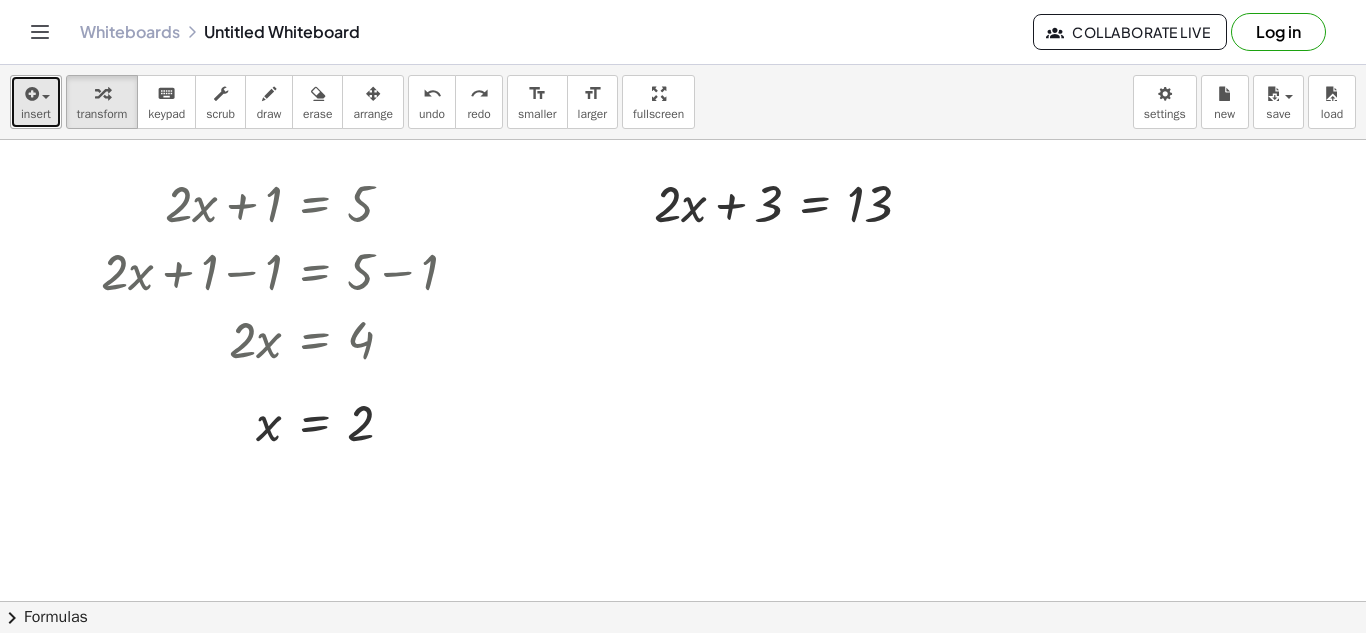 click at bounding box center (46, 97) 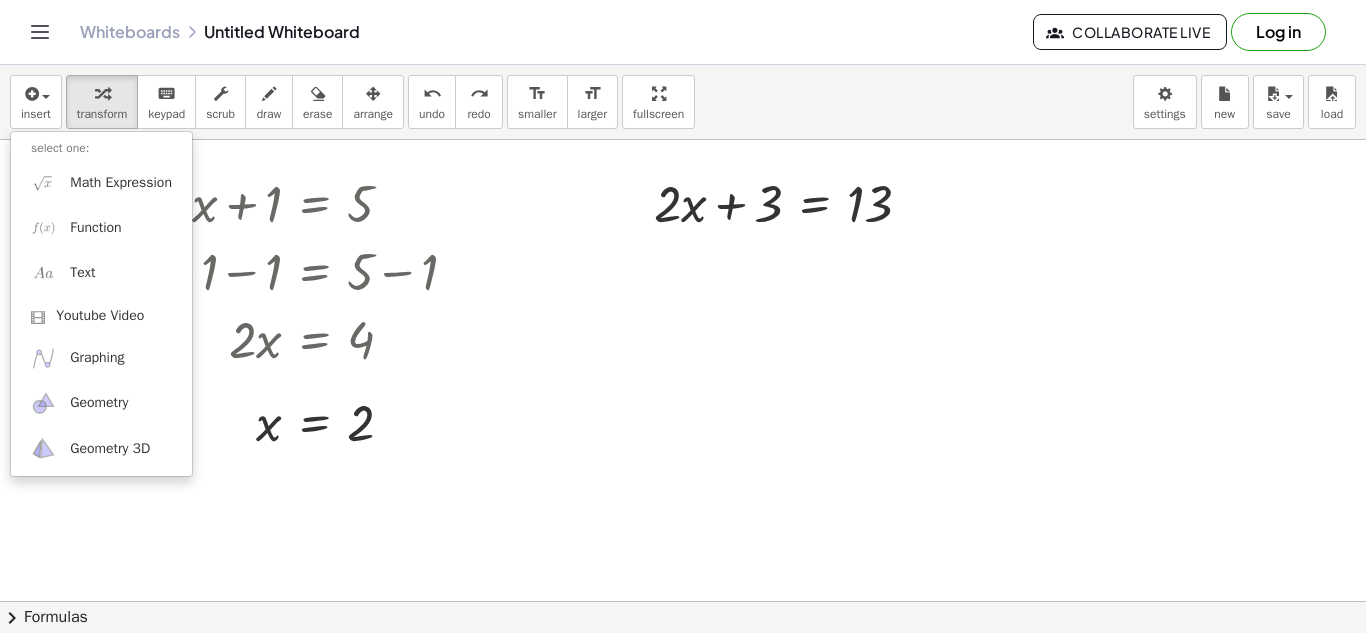 click on "select one:" at bounding box center (101, 148) 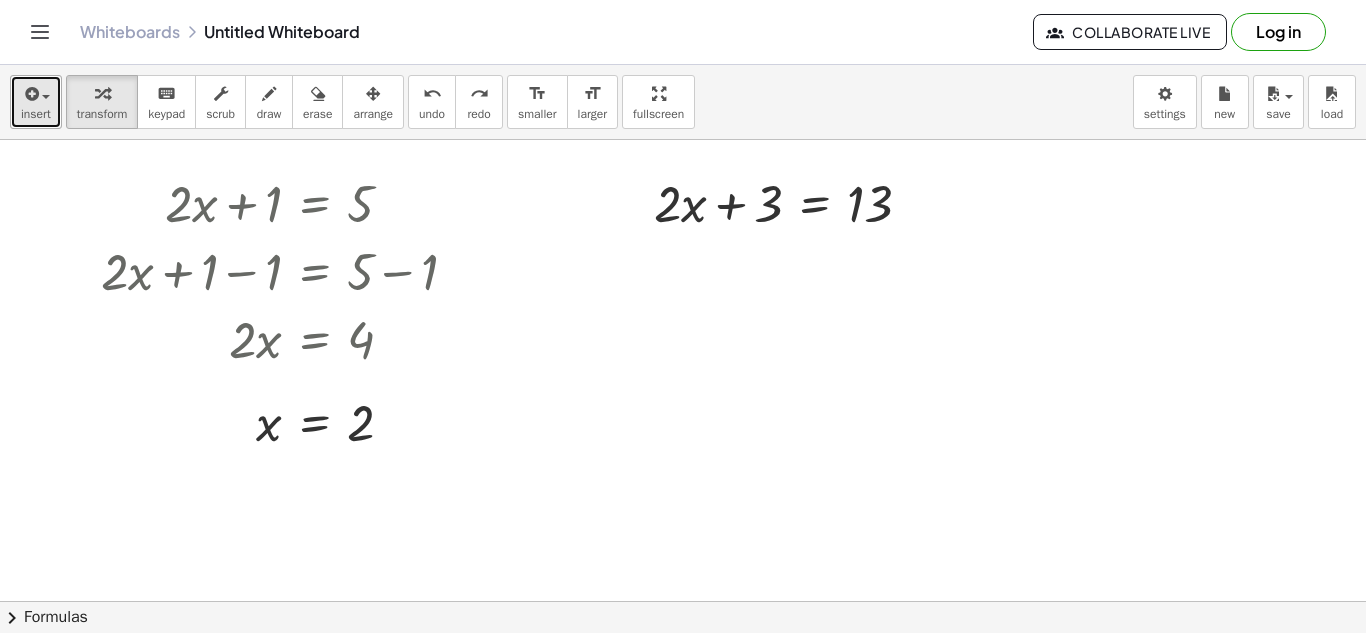 click at bounding box center [36, 93] 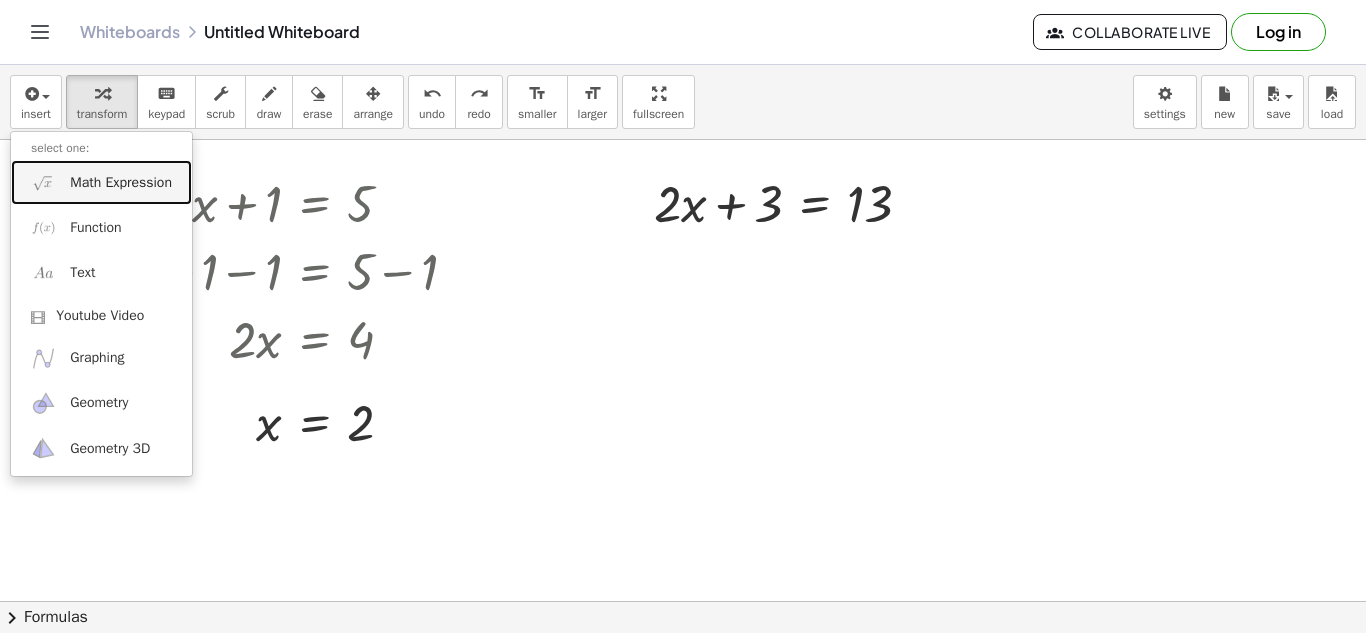 click on "Math Expression" at bounding box center (101, 182) 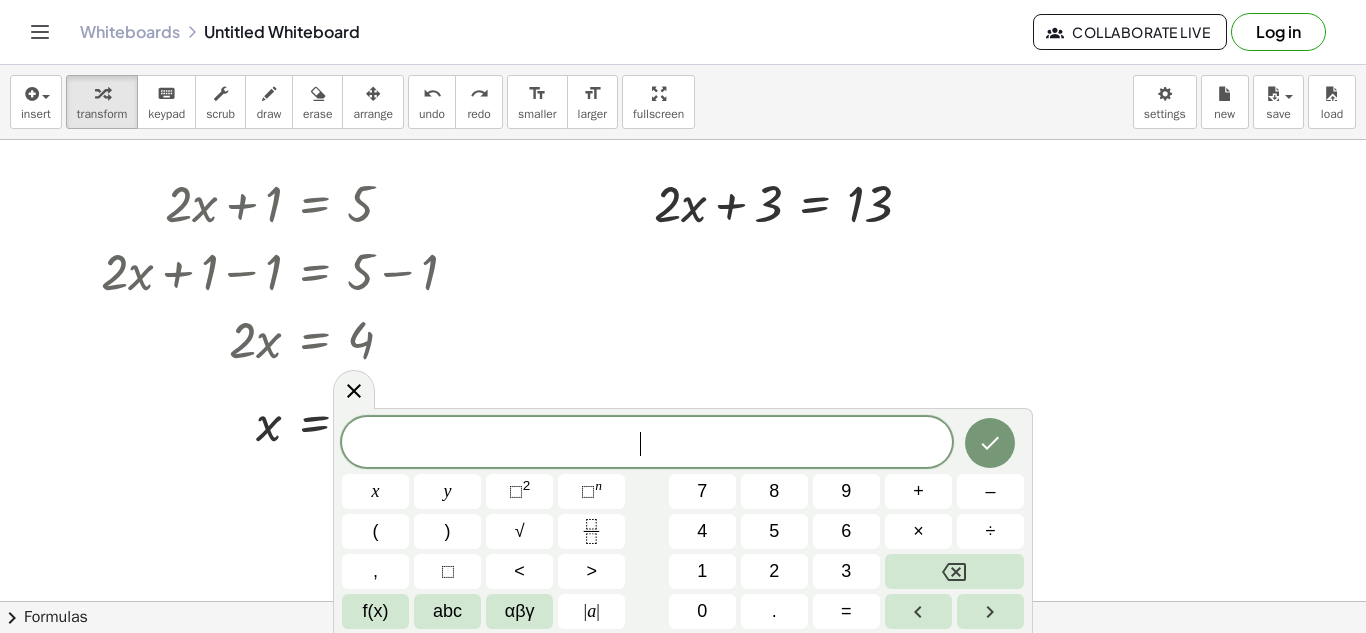 click at bounding box center [683, 578] 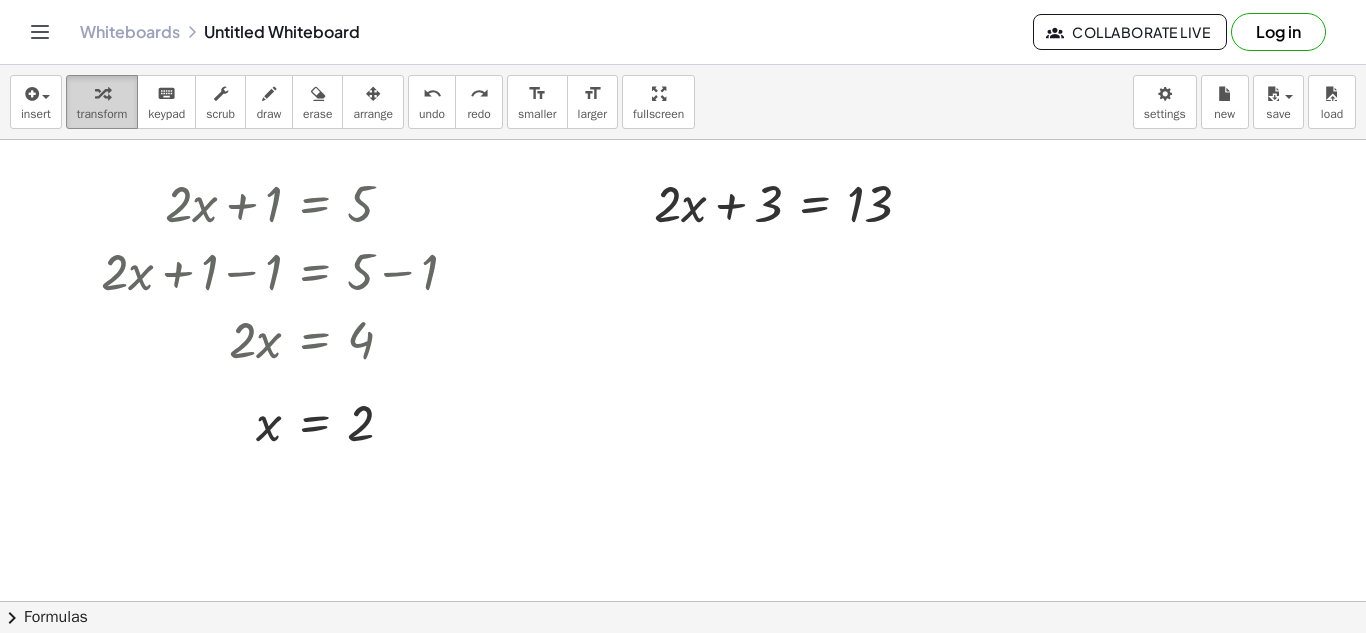 click at bounding box center [102, 94] 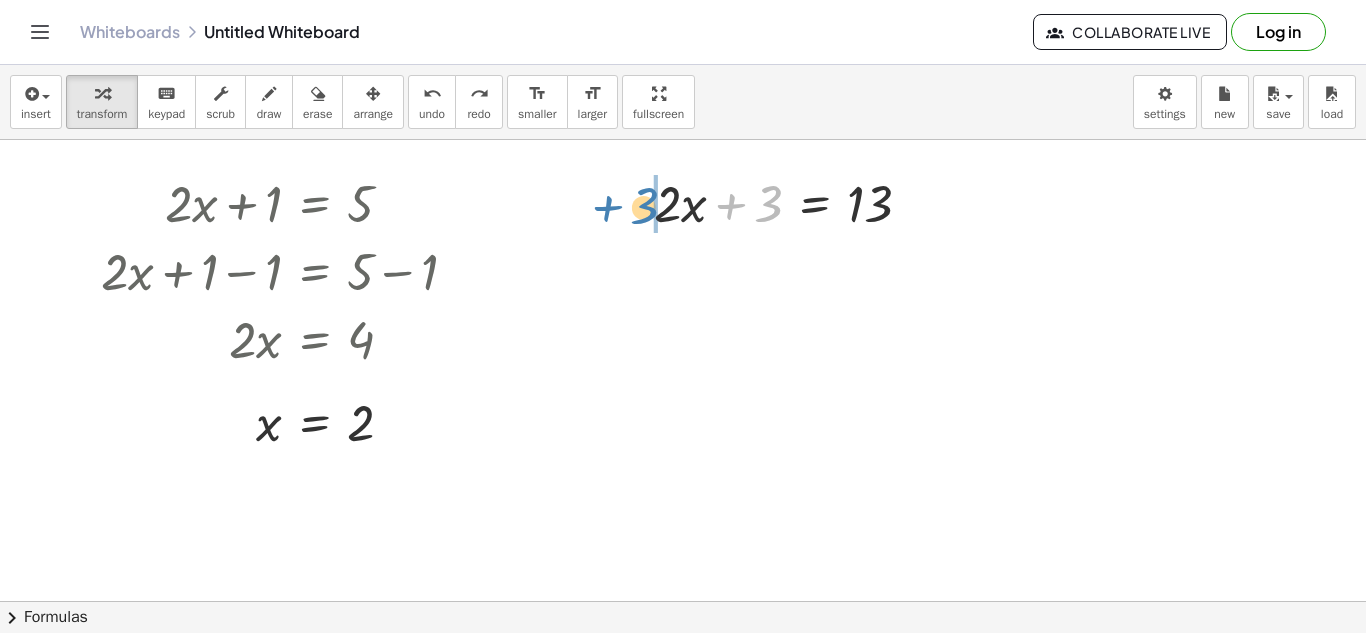 drag, startPoint x: 762, startPoint y: 205, endPoint x: 636, endPoint y: 208, distance: 126.035706 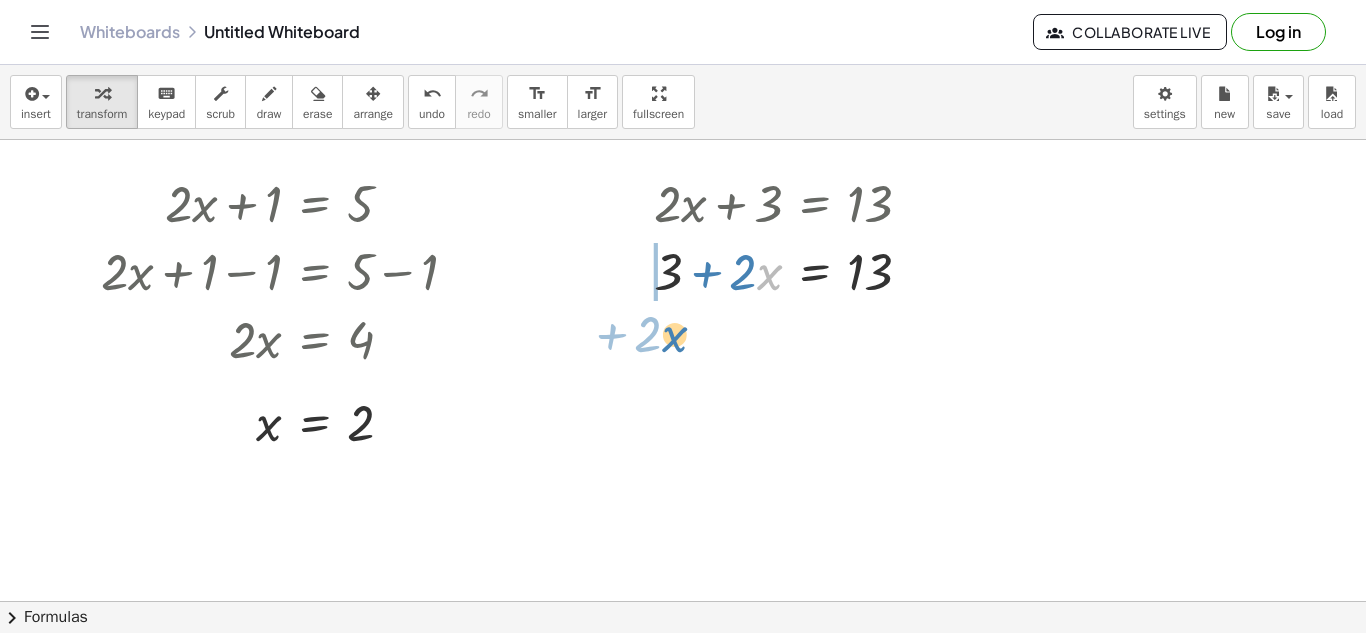 drag, startPoint x: 757, startPoint y: 276, endPoint x: 679, endPoint y: 352, distance: 108.903625 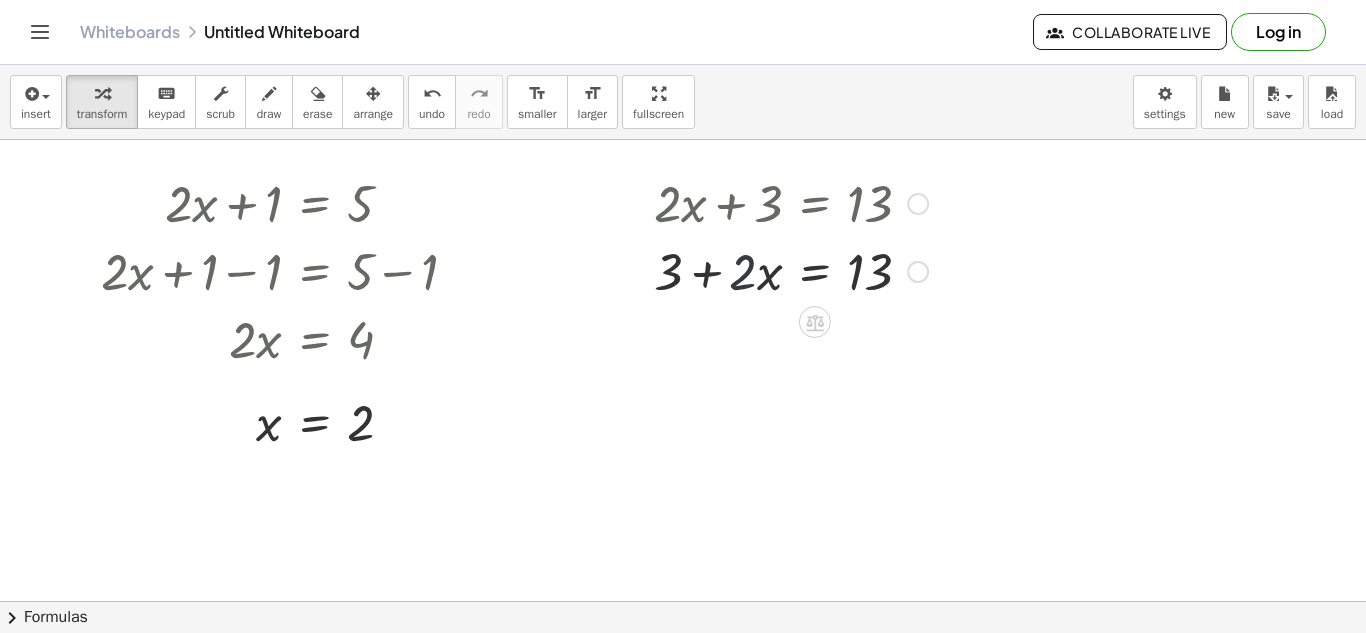 click at bounding box center (791, 270) 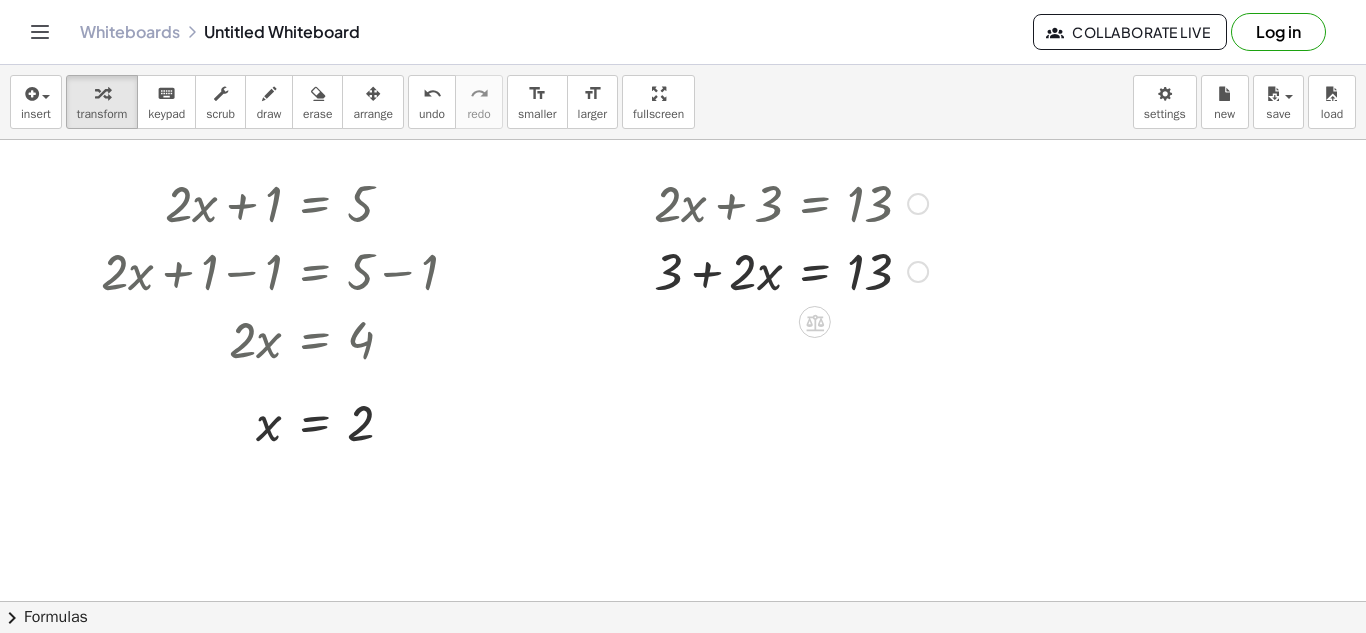 click at bounding box center [791, 270] 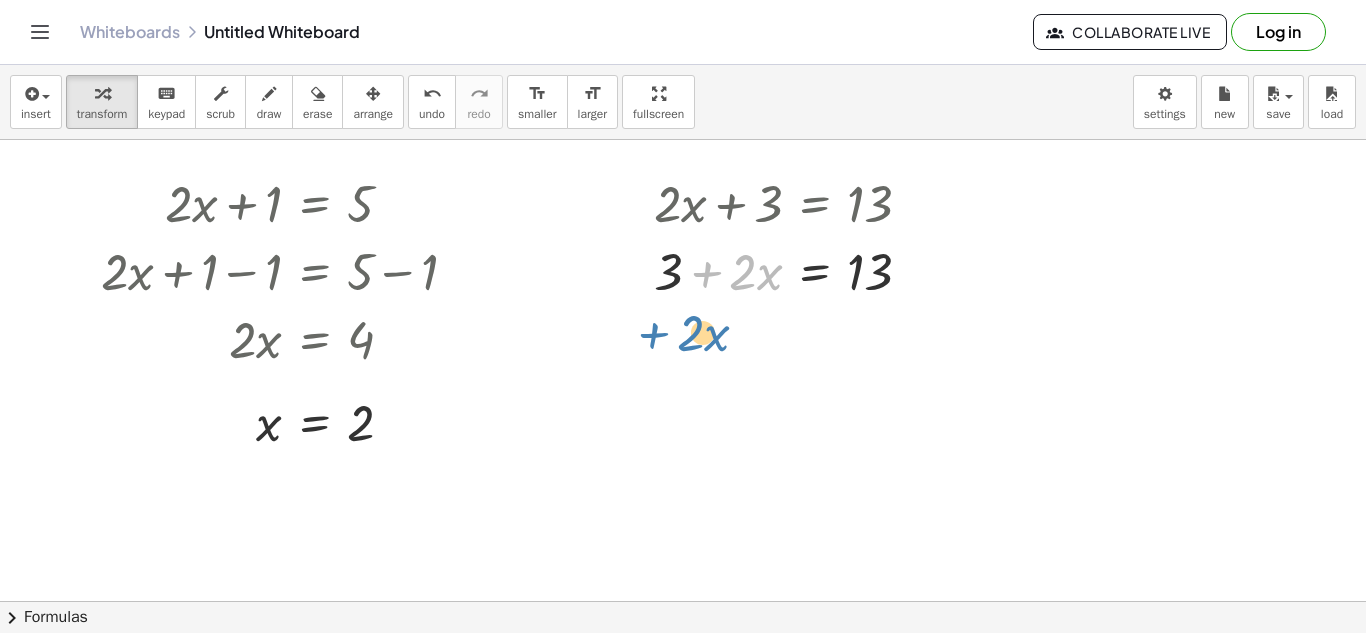 drag, startPoint x: 707, startPoint y: 272, endPoint x: 652, endPoint y: 333, distance: 82.13403 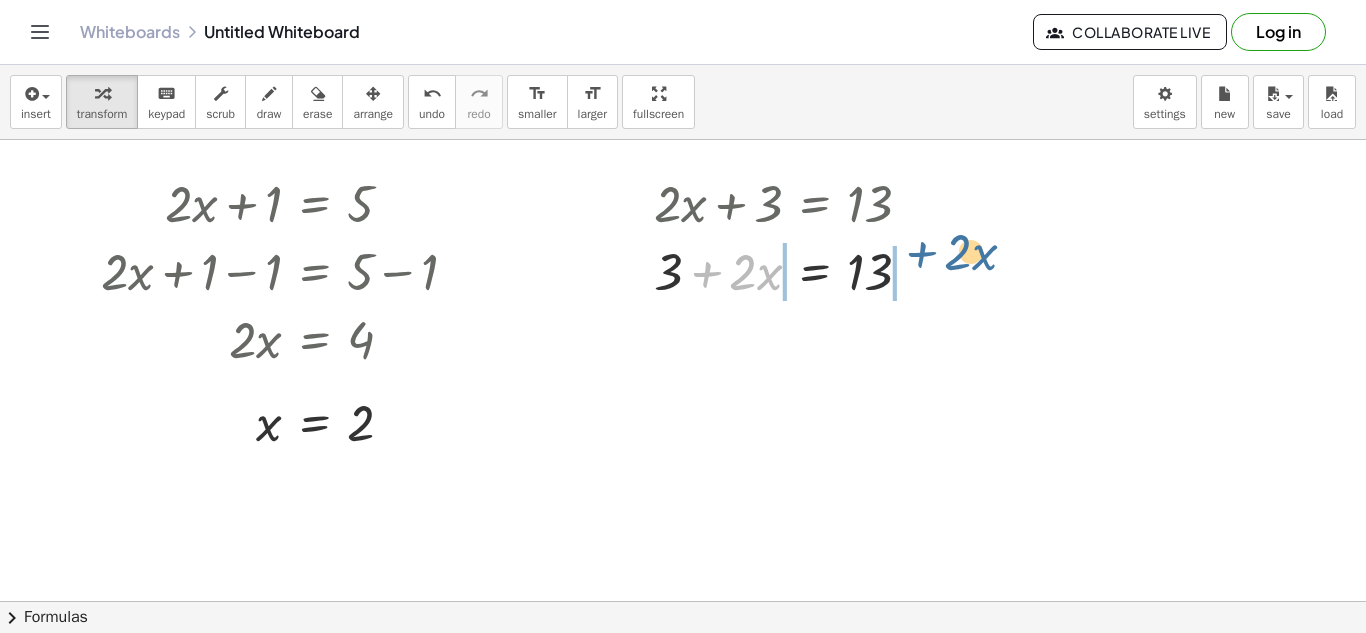 drag, startPoint x: 726, startPoint y: 279, endPoint x: 948, endPoint y: 269, distance: 222.22511 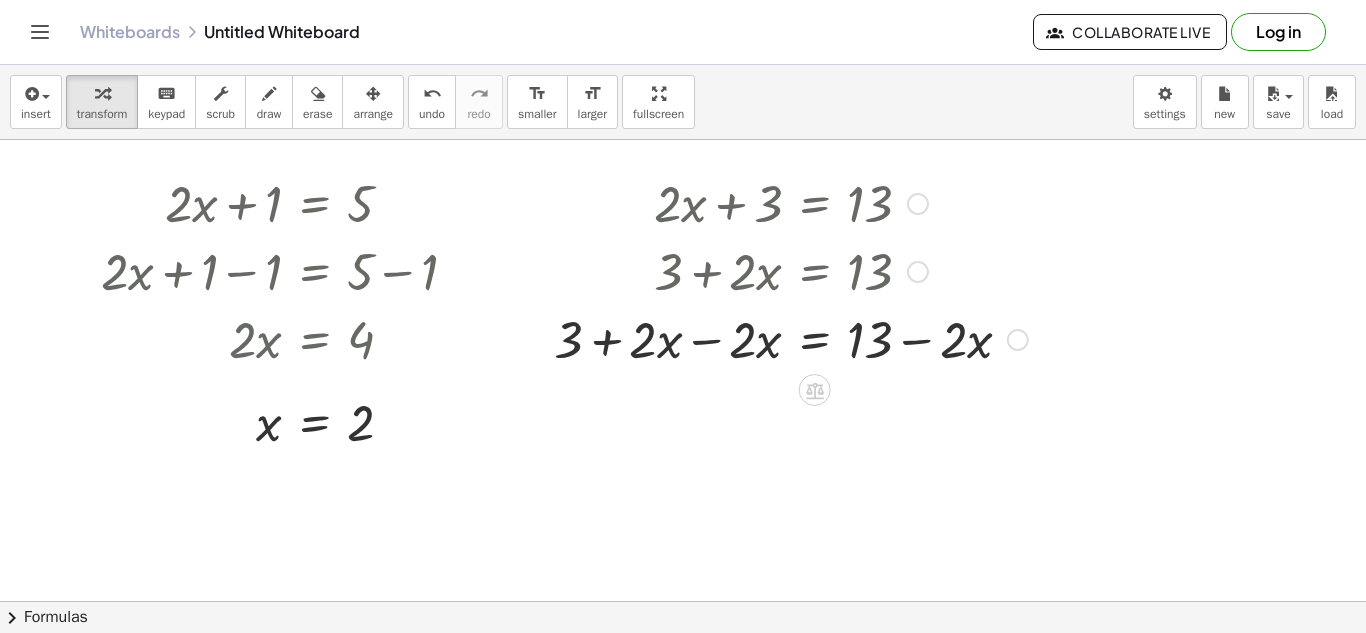 click at bounding box center (791, 338) 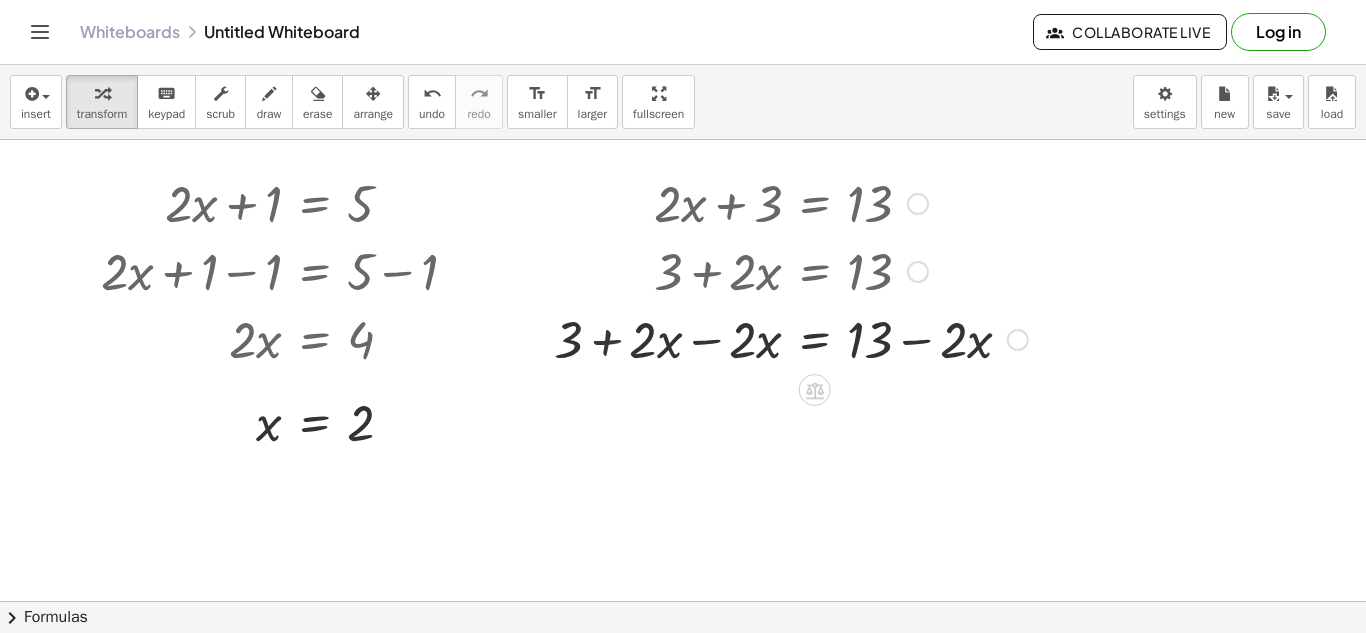 click at bounding box center [791, 338] 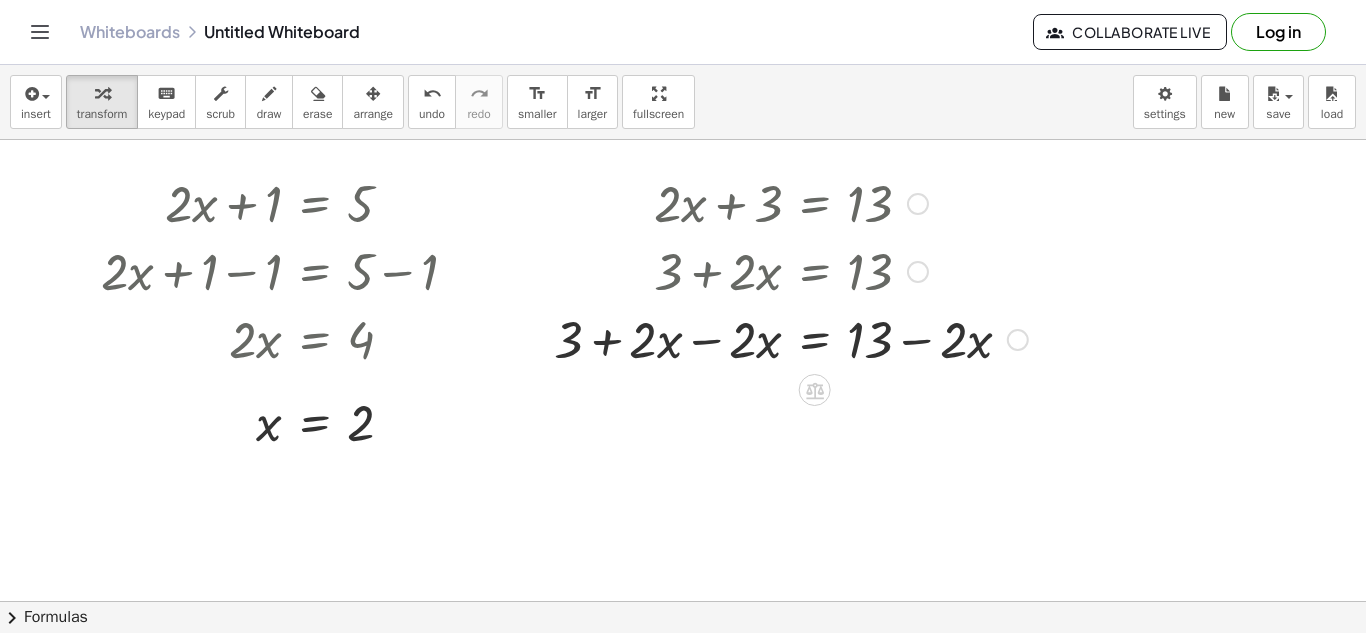 click at bounding box center (791, 338) 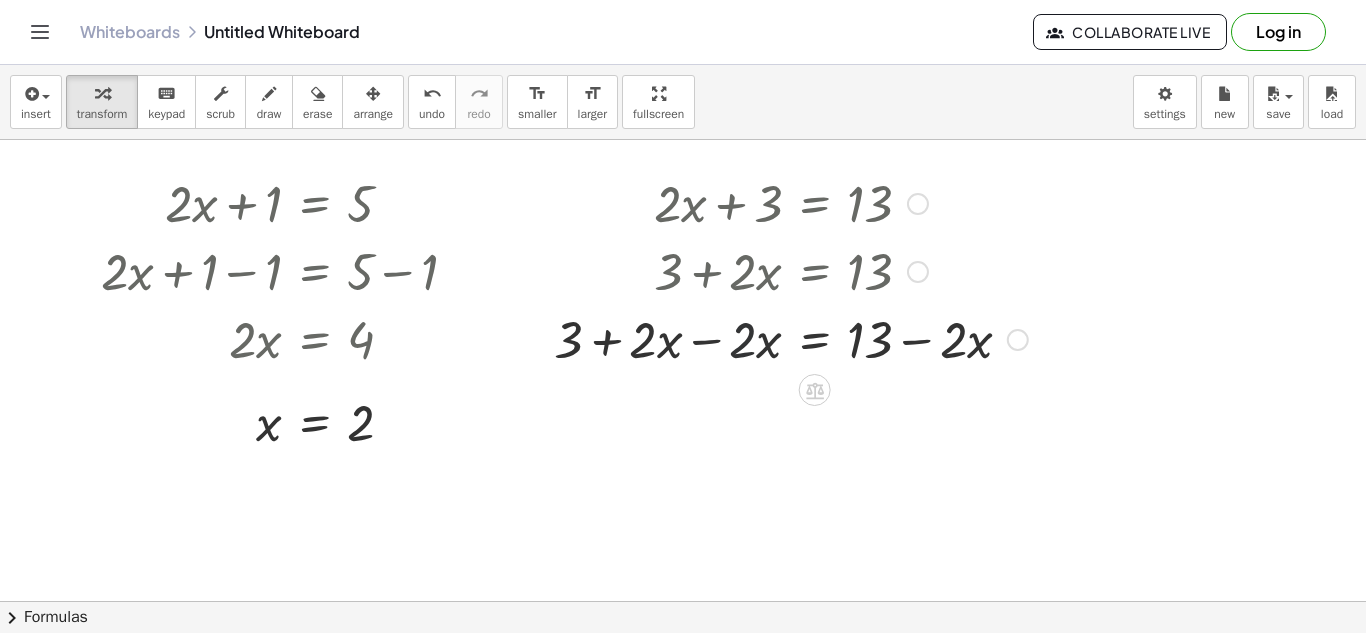 click at bounding box center (791, 338) 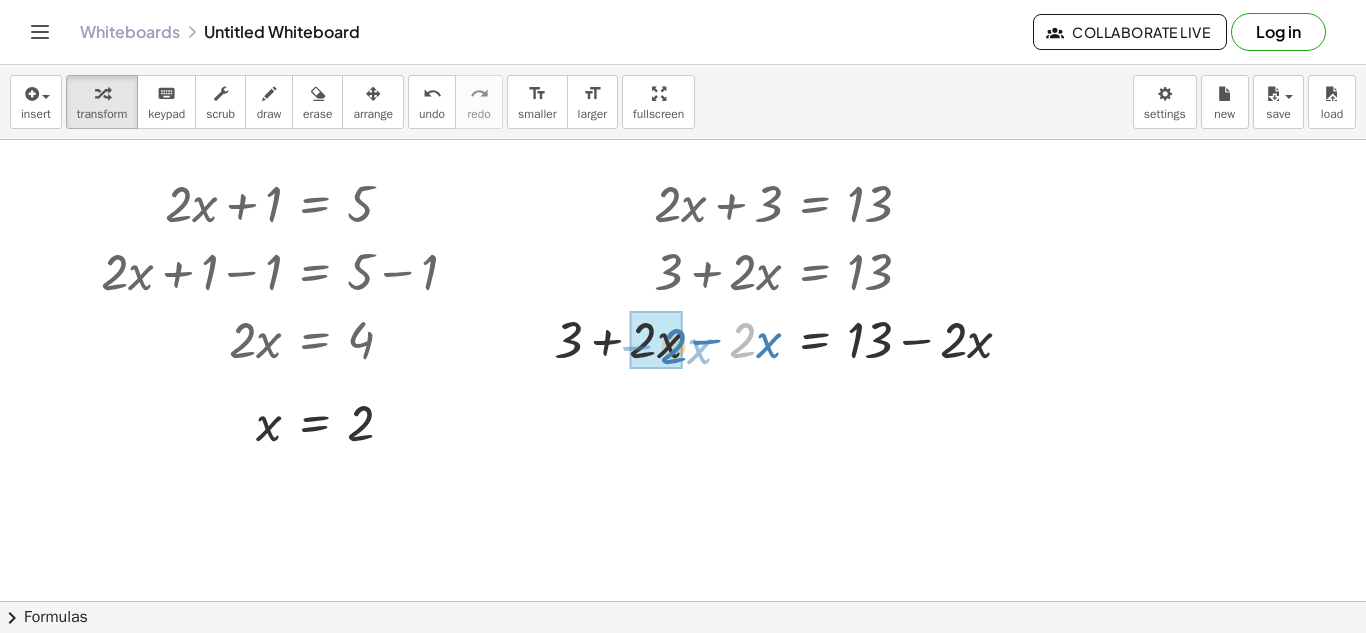 drag, startPoint x: 750, startPoint y: 345, endPoint x: 679, endPoint y: 351, distance: 71.25307 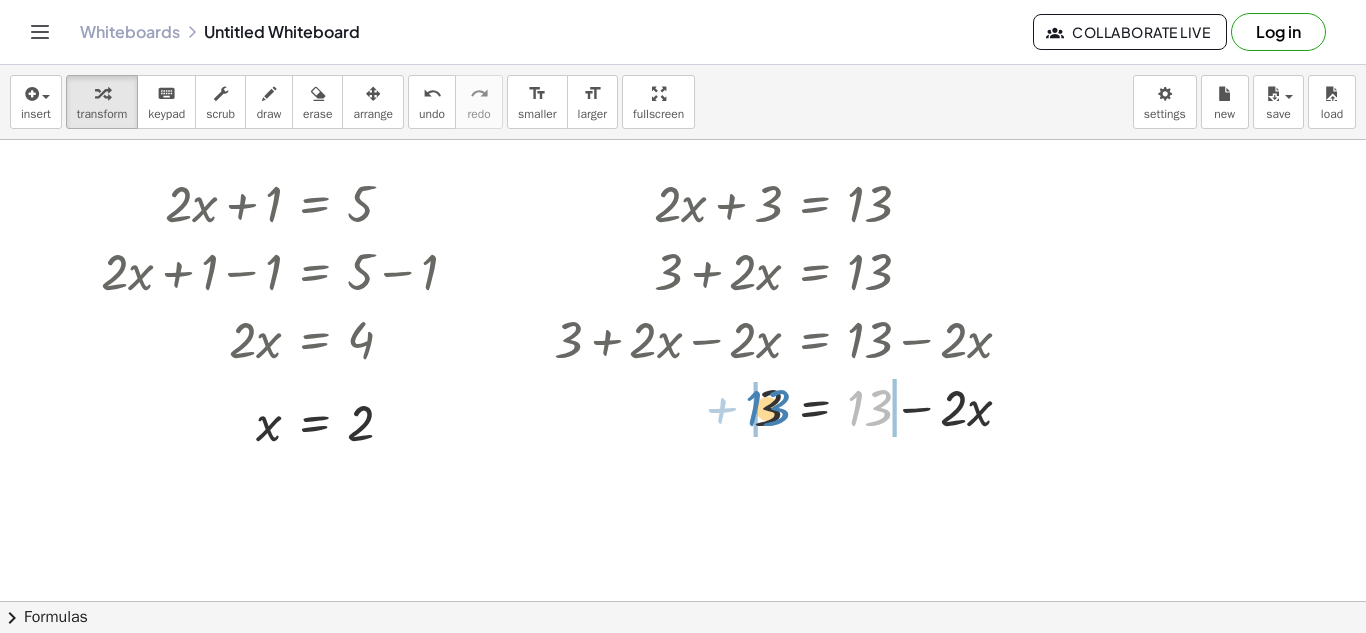 drag, startPoint x: 878, startPoint y: 413, endPoint x: 767, endPoint y: 413, distance: 111 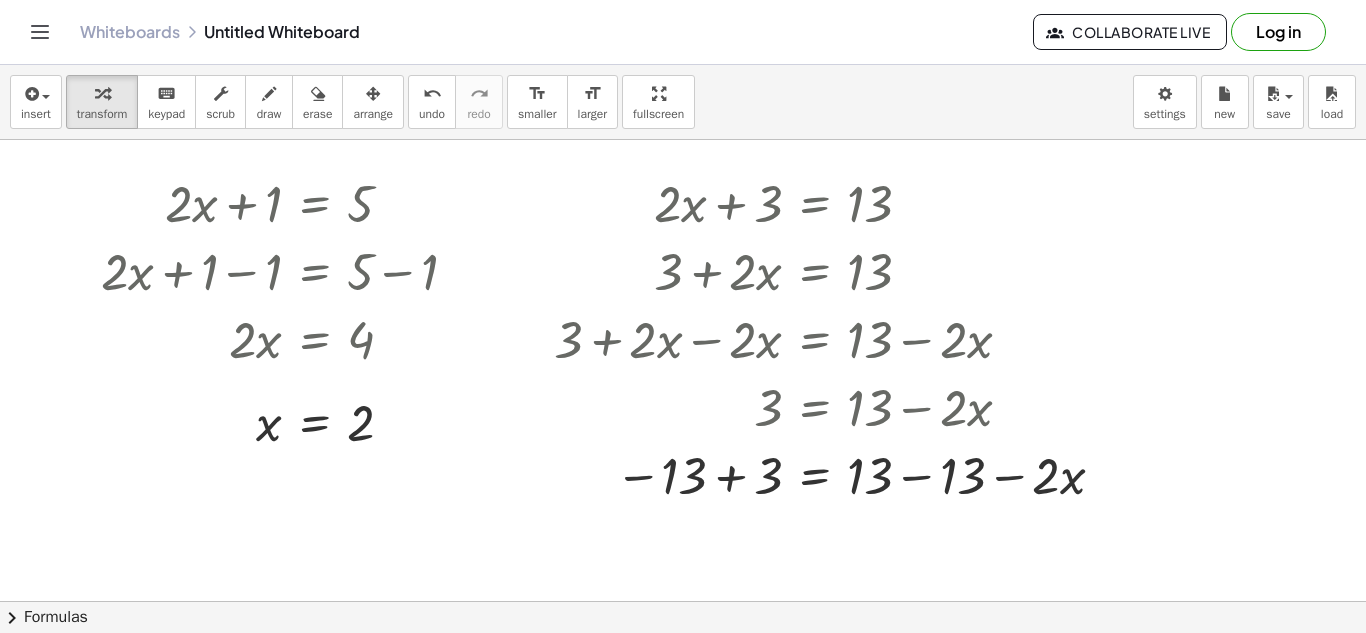 click on "Collaborate Live" 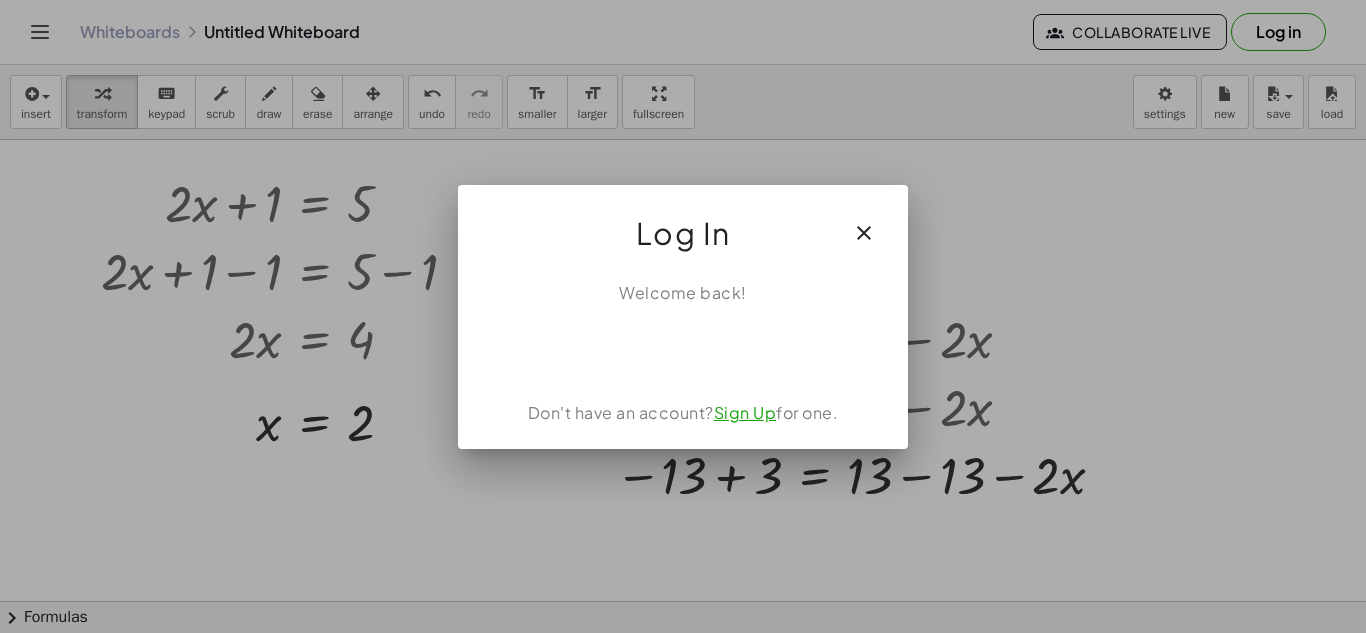 click 